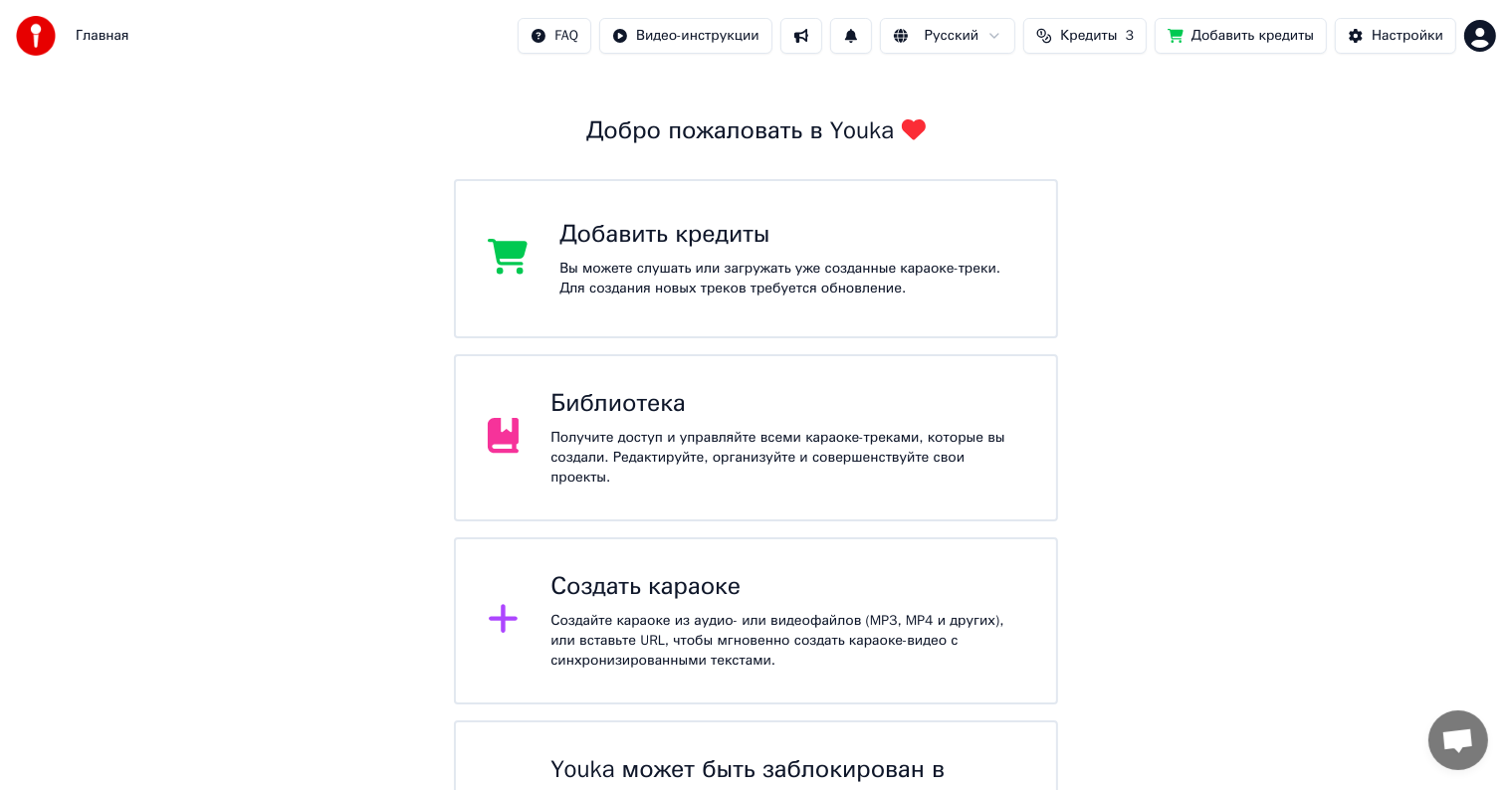 scroll, scrollTop: 156, scrollLeft: 0, axis: vertical 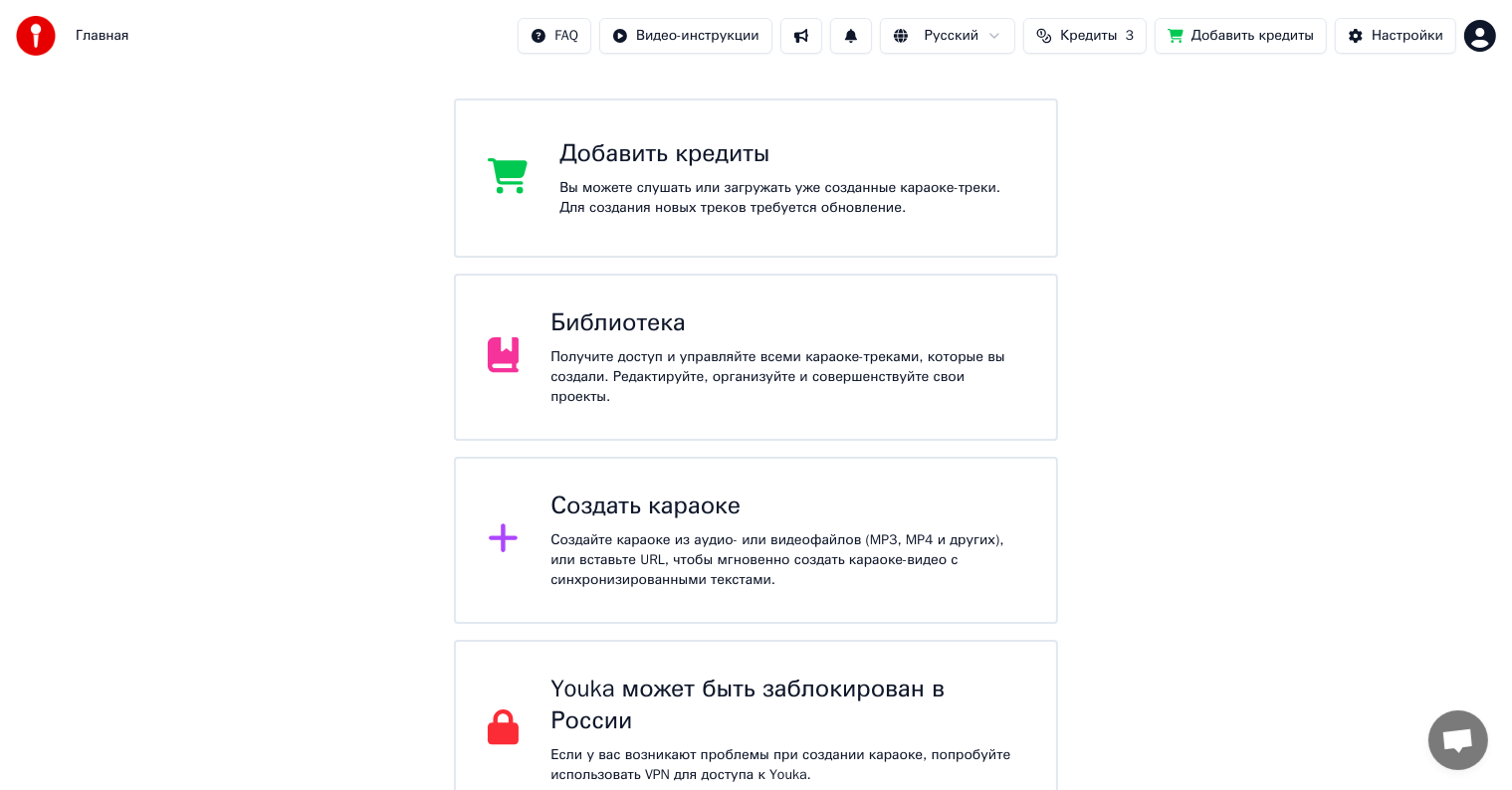 click at bounding box center (36, 36) 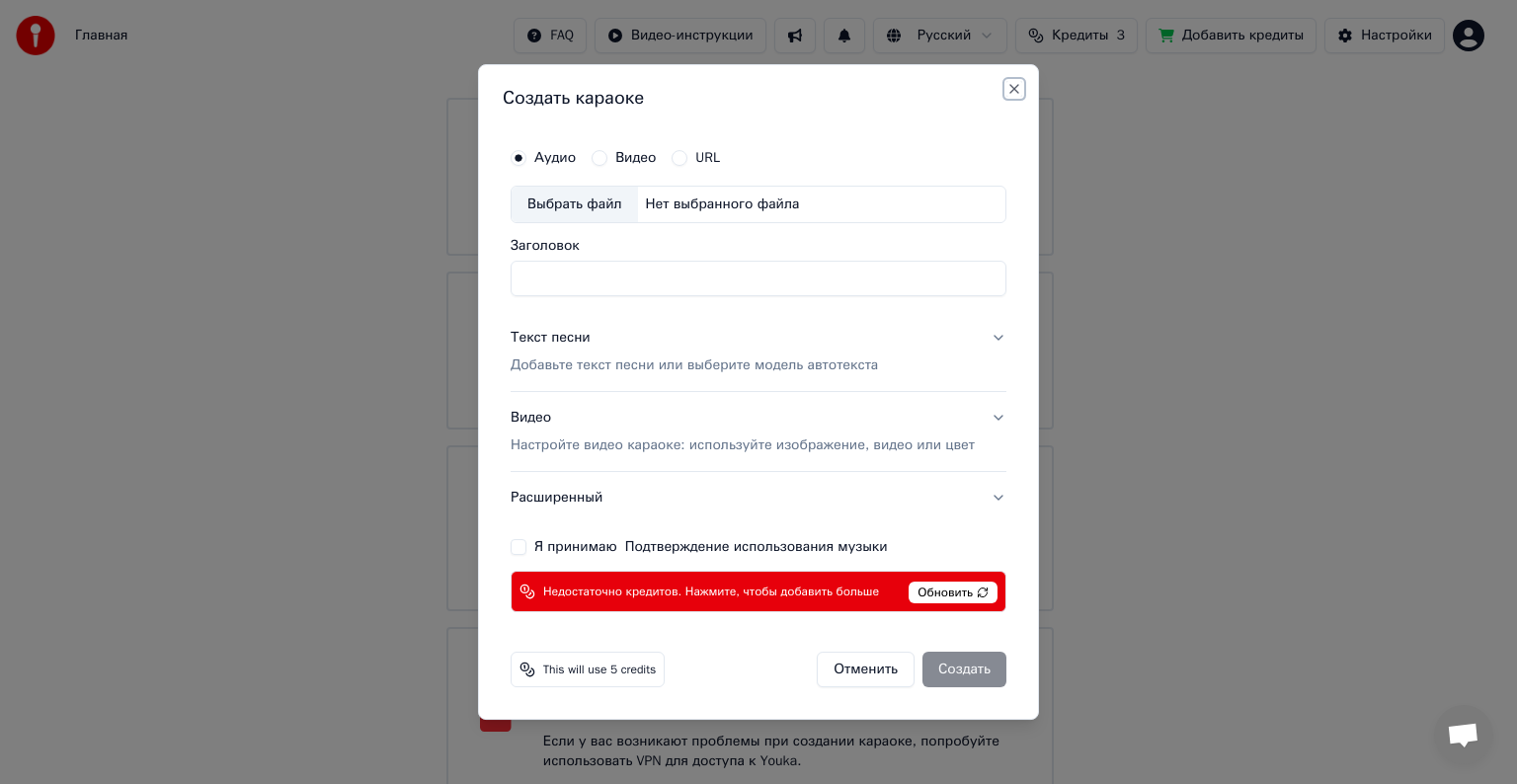 click on "Close" at bounding box center [1014, 89] 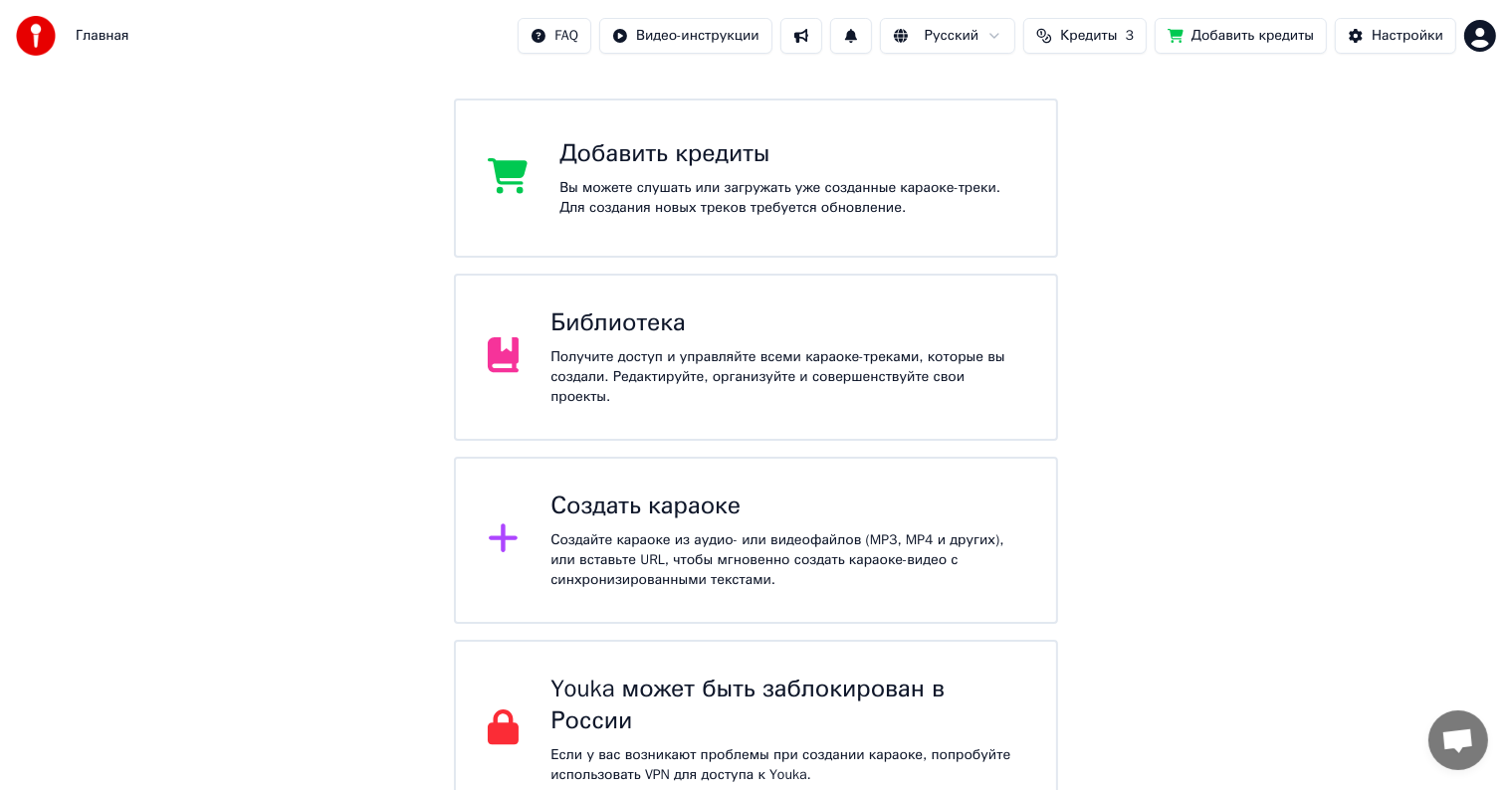 click on "Получите доступ и управляйте всеми караоке-треками, которые вы создали. Редактируйте, организуйте и совершенствуйте свои проекты." at bounding box center [787, 377] 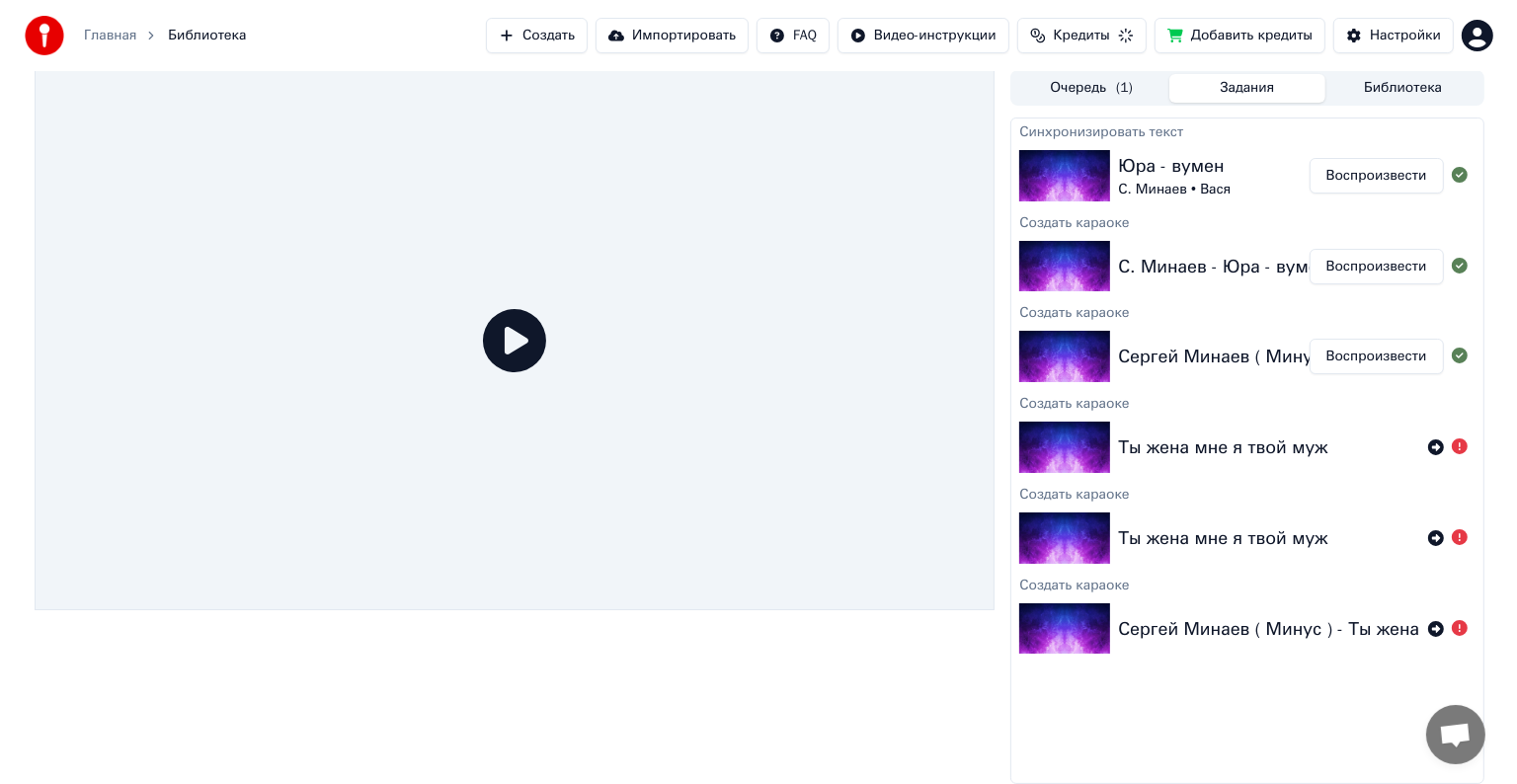 scroll, scrollTop: 0, scrollLeft: 0, axis: both 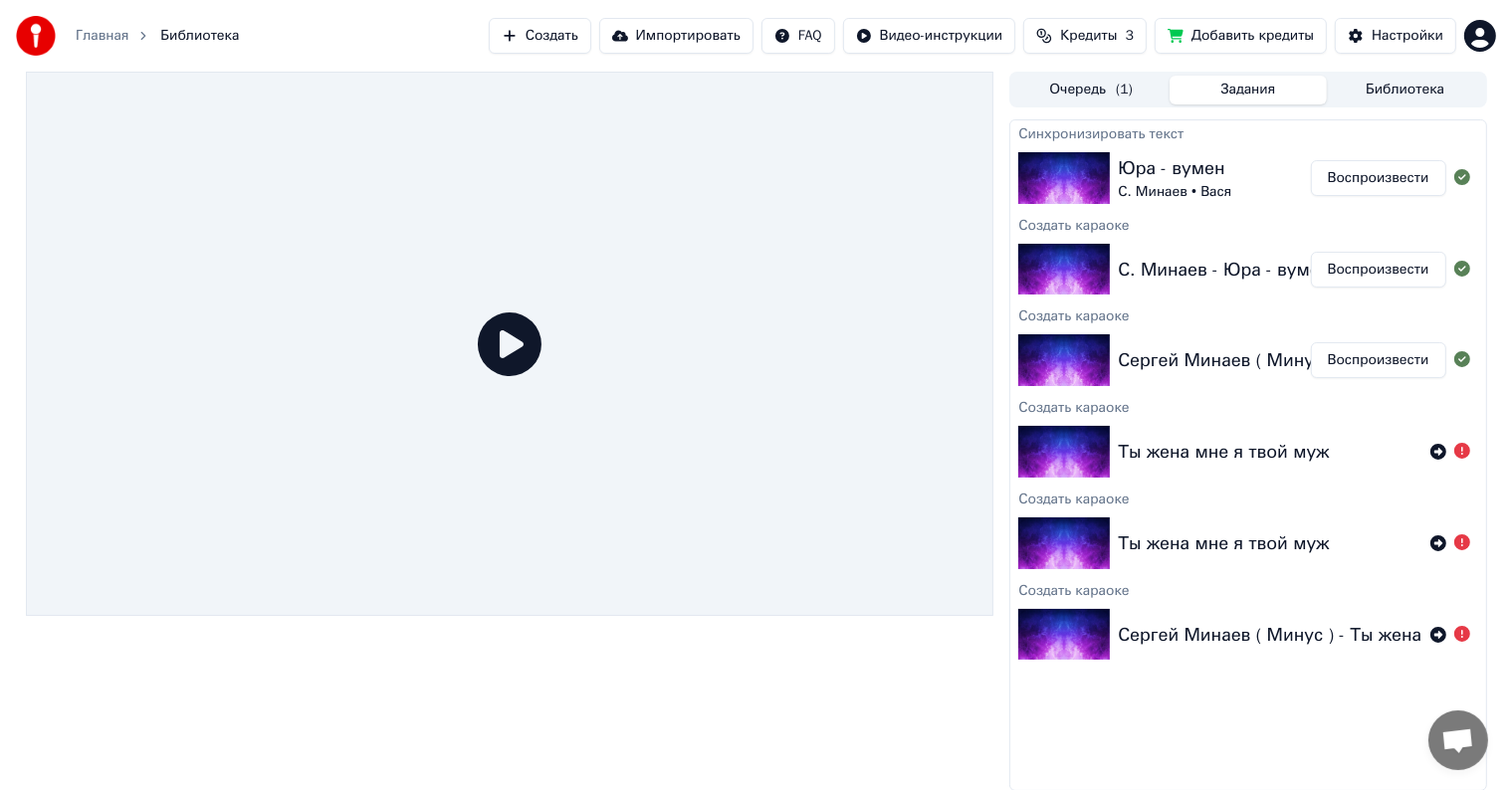 click on "Юра - вумен" at bounding box center [1175, 168] 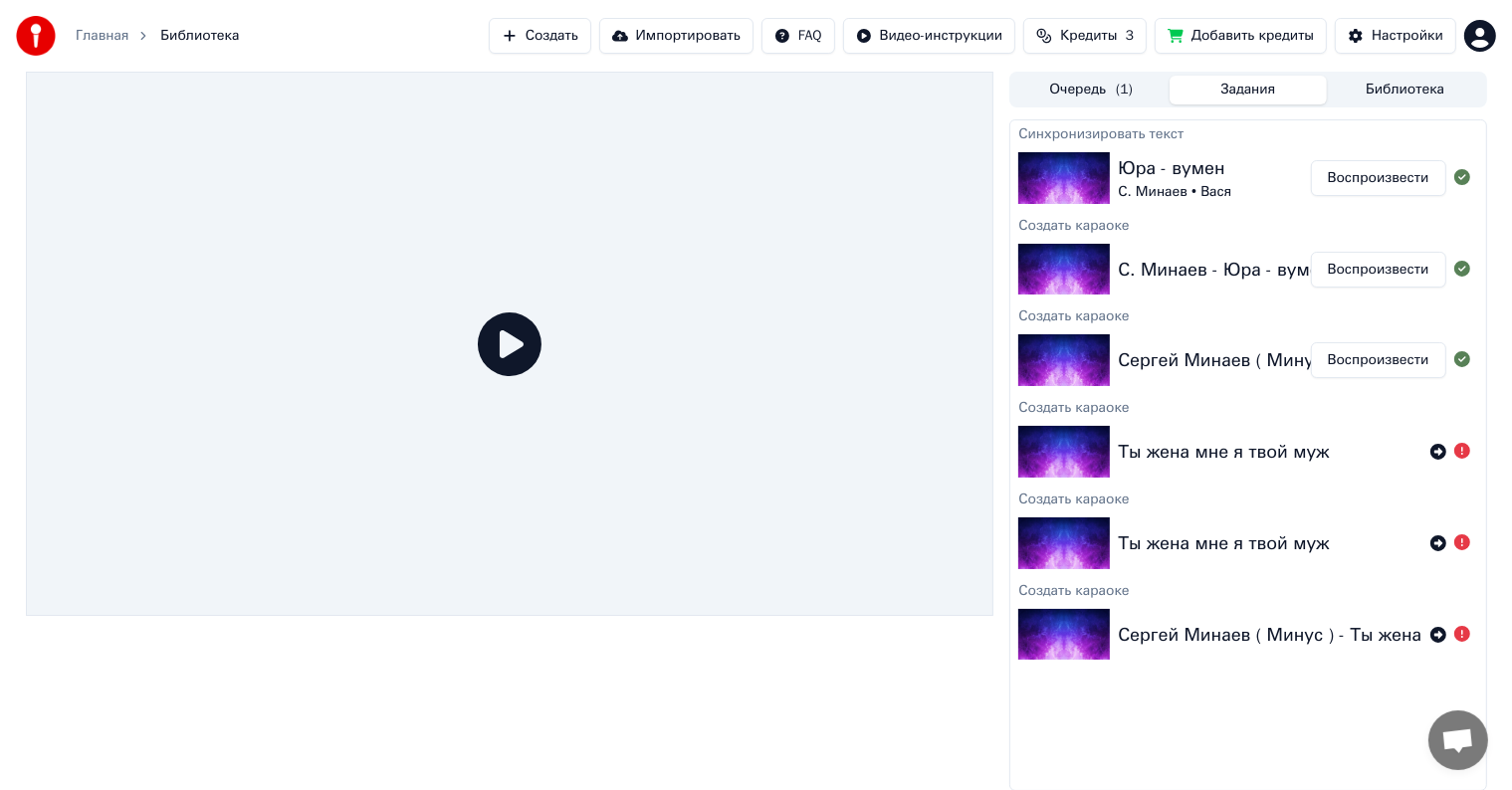 click on "Воспроизвести" at bounding box center [1379, 178] 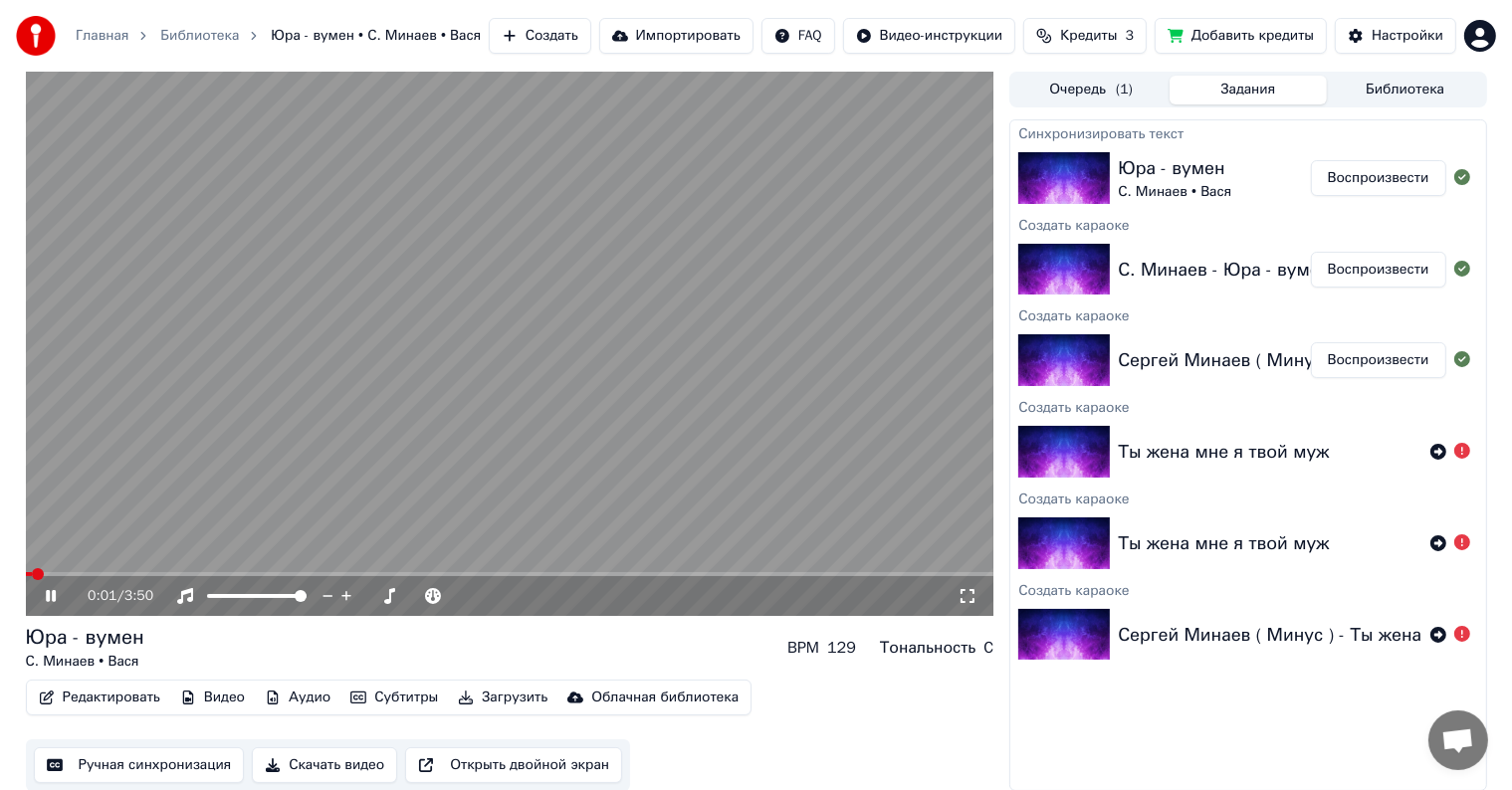 click 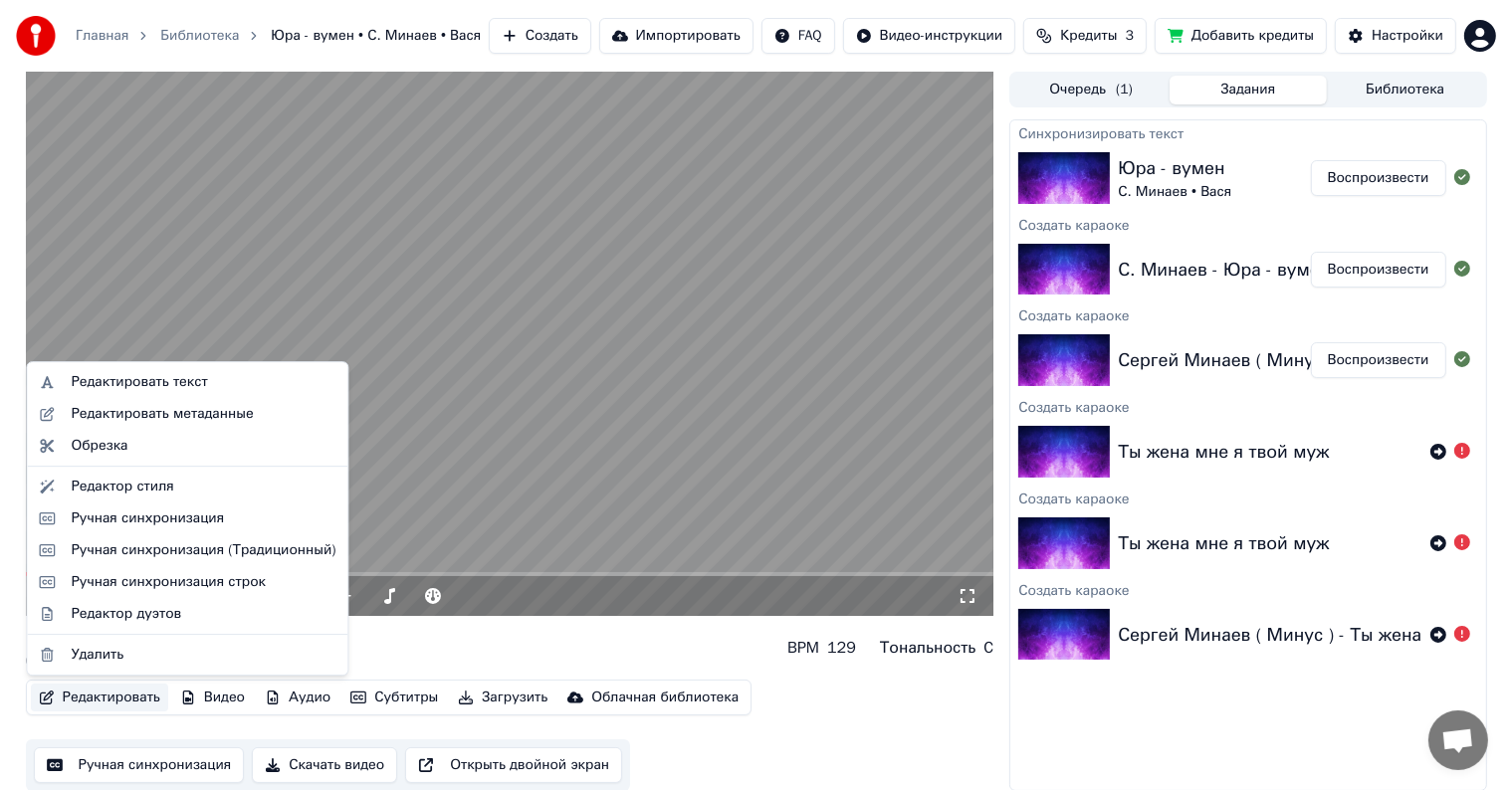 click on "Редактировать" at bounding box center (100, 697) 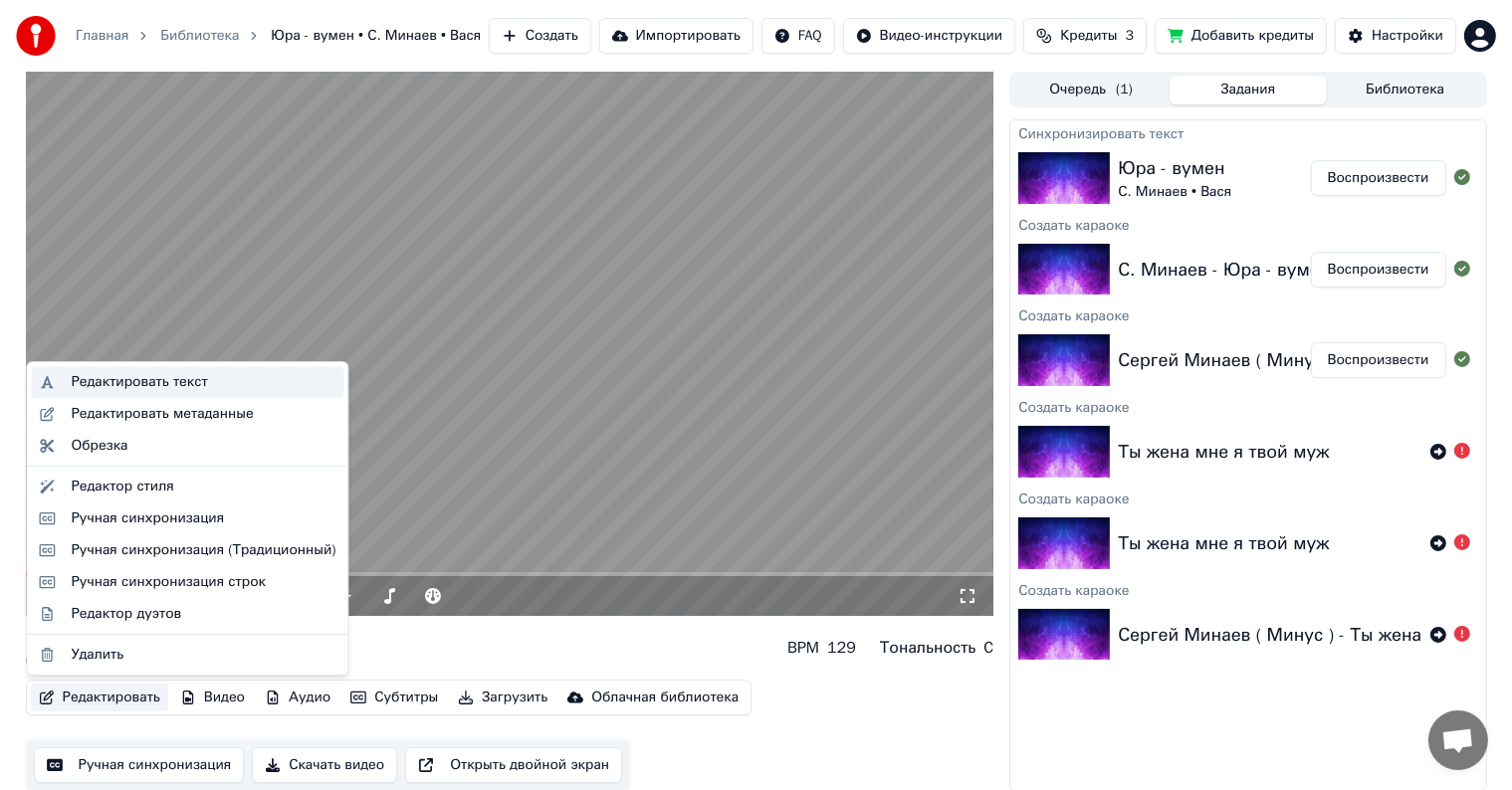 click on "Редактировать текст" at bounding box center (138, 382) 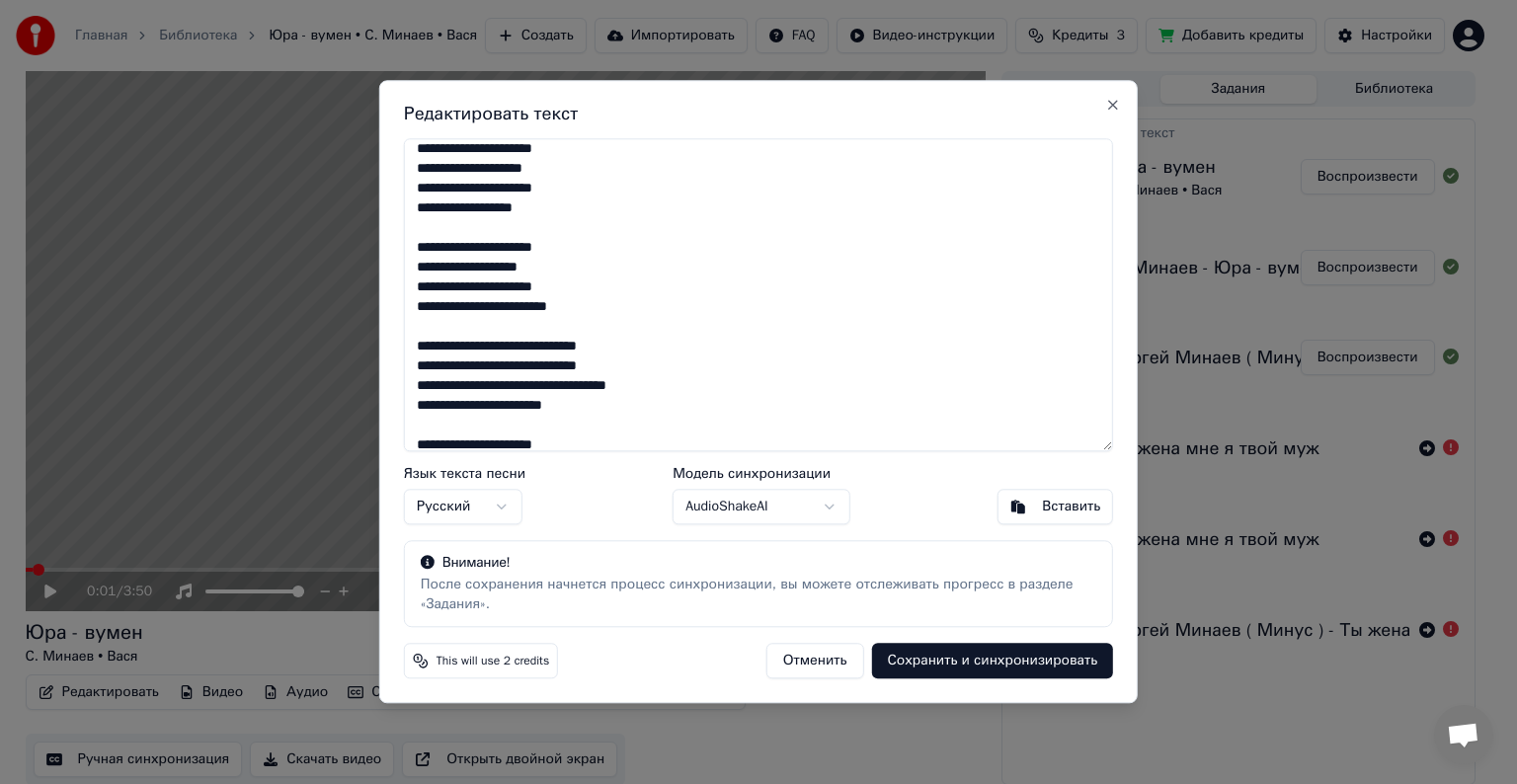 scroll, scrollTop: 394, scrollLeft: 0, axis: vertical 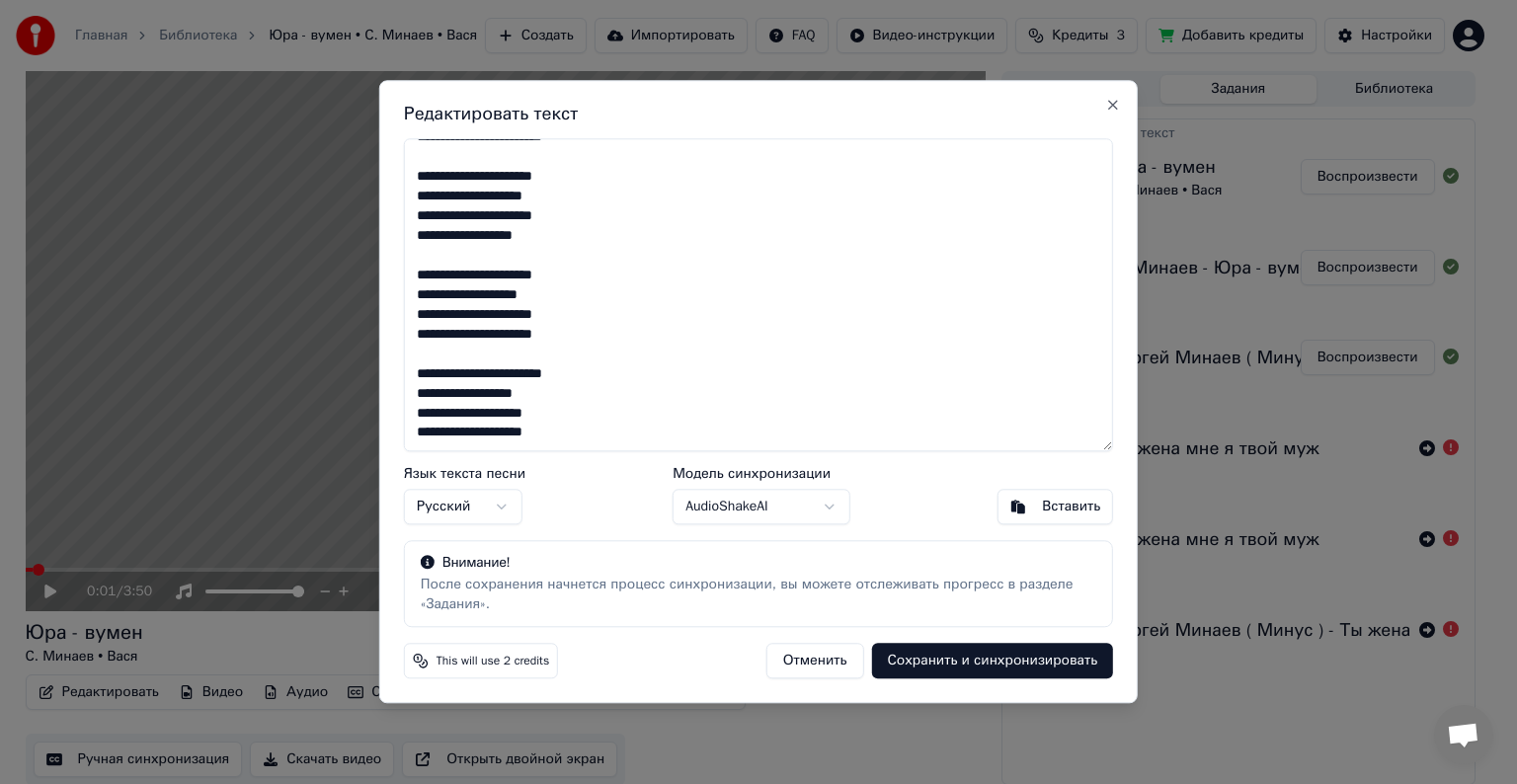 click on "Русский" at bounding box center [463, 508] 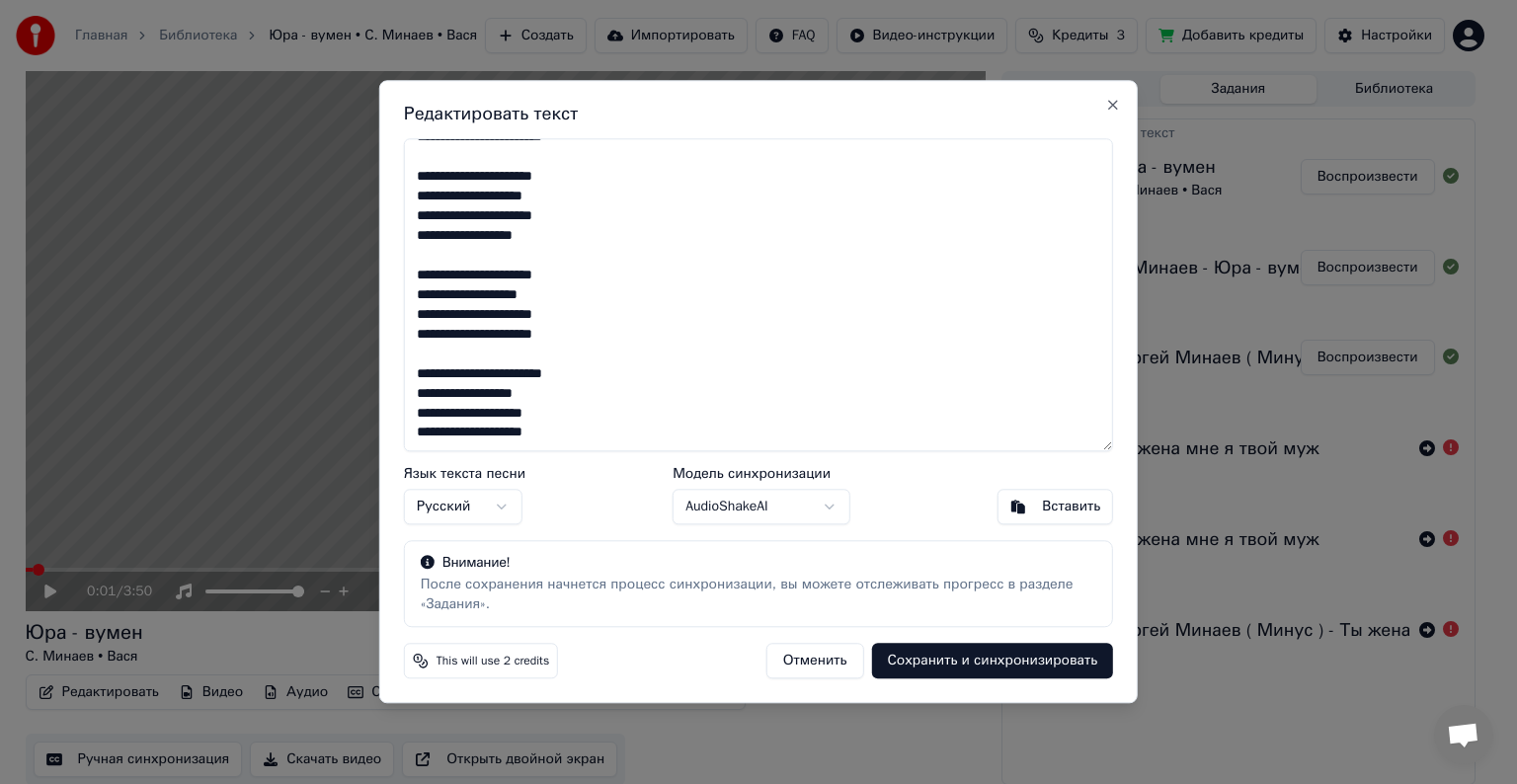 click on "Главная Библиотека Юра - вумен • С. Минаев • Вася Создать Импортировать FAQ Видео-инструкции Кредиты 3 Добавить кредиты Настройки 0:01  /  3:50 Юра - вумен С. Минаев • Вася BPM 129 Тональность C Редактировать Видео Аудио Субтитры Загрузить Облачная библиотека Ручная синхронизация Скачать видео Открыть двойной экран Очередь ( 1 ) Задания Библиотека Синхронизировать текст Юра - вумен С. Минаев • Вася Воспроизвести Создать караоке С. Минаев - Юра - вумен, Вася - мен_(x-minusovka.com) Воспроизвести Создать караоке Сергей Минаев ( Минус ) - Ты жена мне Я твой муж Воспроизвести Close" at bounding box center (750, 392) 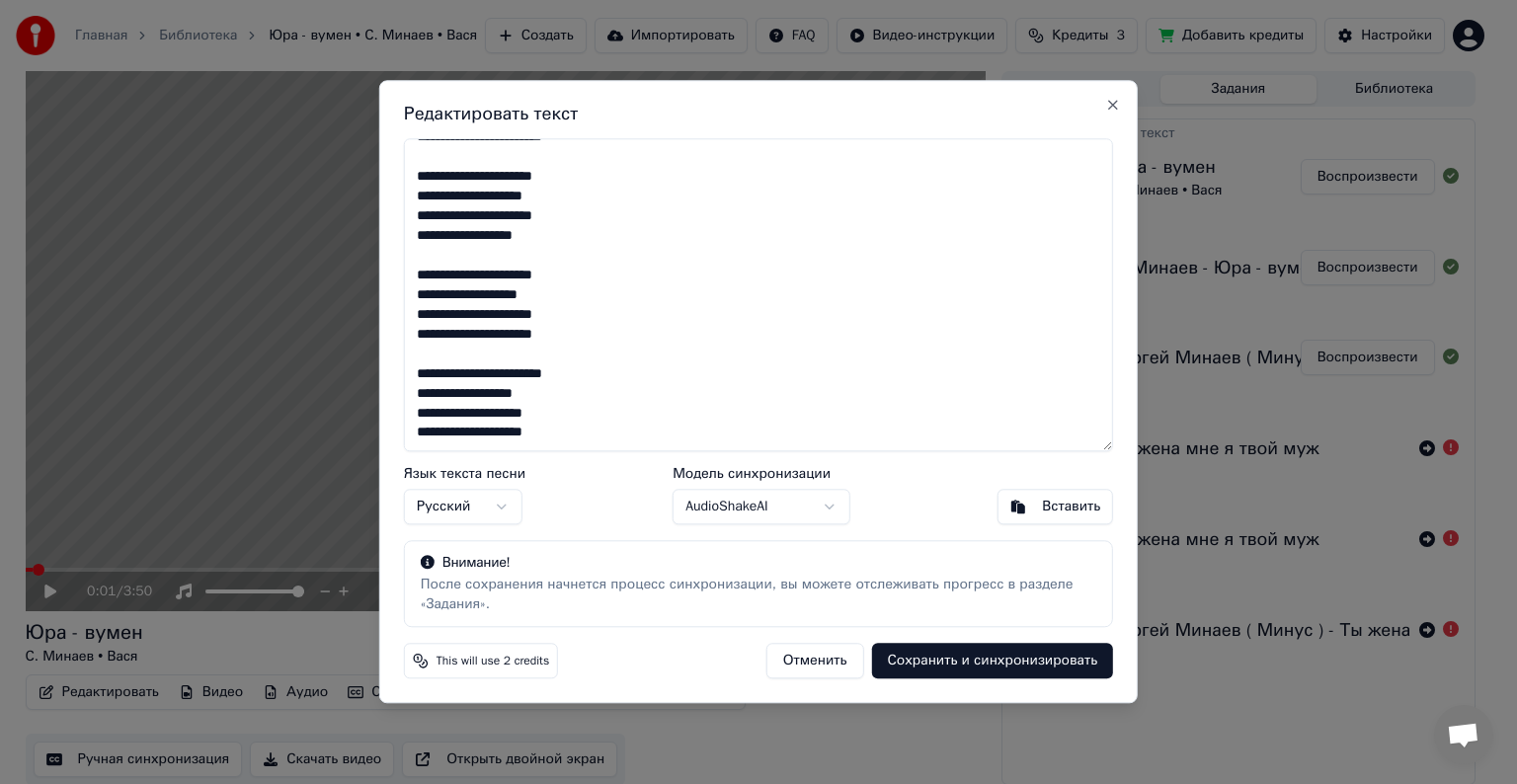 click on "Главная Библиотека Юра - вумен • С. Минаев • Вася Создать Импортировать FAQ Видео-инструкции Кредиты 3 Добавить кредиты Настройки 0:01  /  3:50 Юра - вумен С. Минаев • Вася BPM 129 Тональность C Редактировать Видео Аудио Субтитры Загрузить Облачная библиотека Ручная синхронизация Скачать видео Открыть двойной экран Очередь ( 1 ) Задания Библиотека Синхронизировать текст Юра - вумен С. Минаев • Вася Воспроизвести Создать караоке С. Минаев - Юра - вумен, Вася - мен_(x-minusovka.com) Воспроизвести Создать караоке Сергей Минаев ( Минус ) - Ты жена мне Я твой муж Воспроизвести Close" at bounding box center [750, 392] 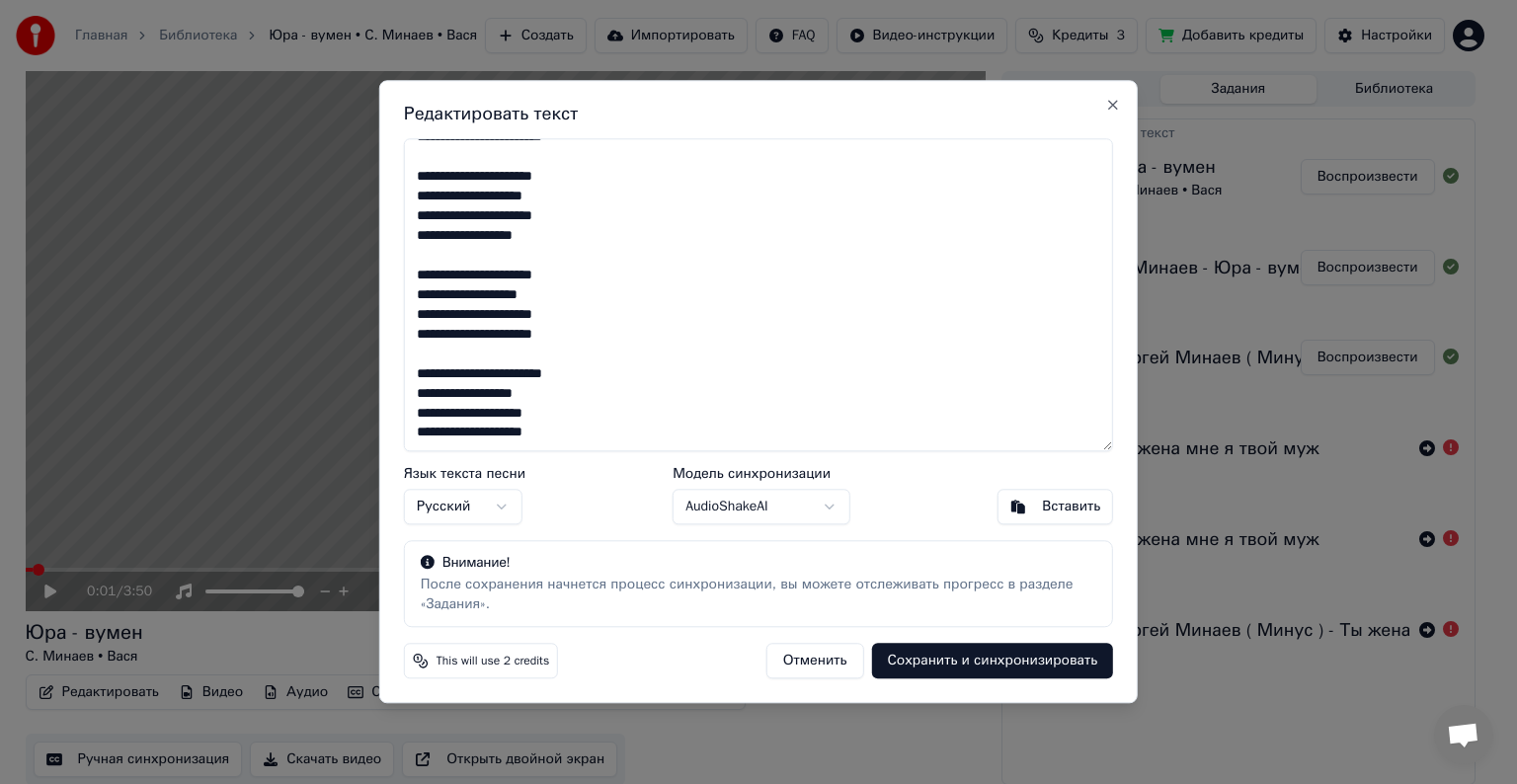 click on "Главная Библиотека Юра - вумен • С. Минаев • Вася Создать Импортировать FAQ Видео-инструкции Кредиты 3 Добавить кредиты Настройки 0:01  /  3:50 Юра - вумен С. Минаев • Вася BPM 129 Тональность C Редактировать Видео Аудио Субтитры Загрузить Облачная библиотека Ручная синхронизация Скачать видео Открыть двойной экран Очередь ( 1 ) Задания Библиотека Синхронизировать текст Юра - вумен С. Минаев • Вася Воспроизвести Создать караоке С. Минаев - Юра - вумен, Вася - мен_(x-minusovka.com) Воспроизвести Создать караоке Сергей Минаев ( Минус ) - Ты жена мне Я твой муж Воспроизвести Close" at bounding box center [750, 392] 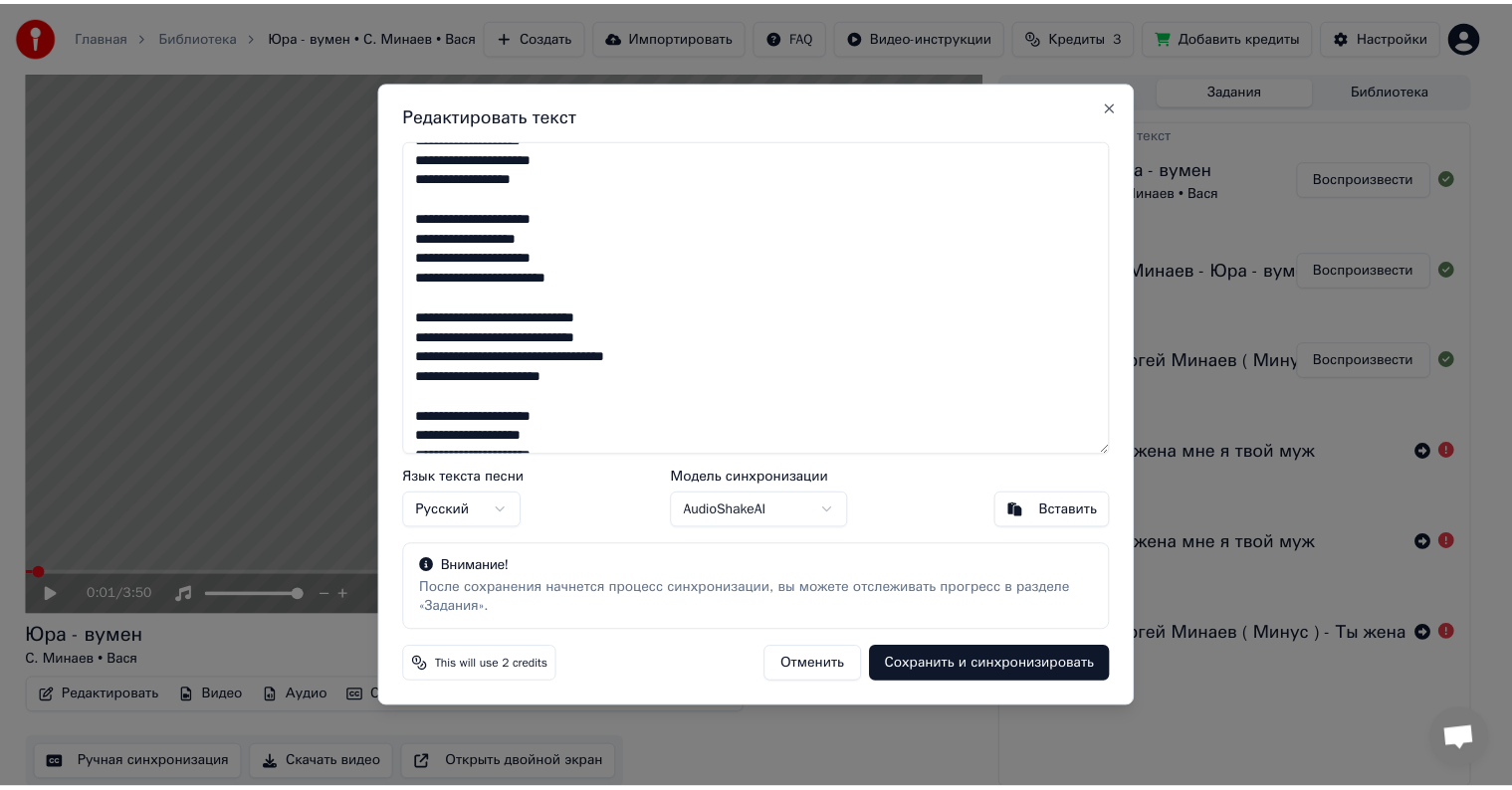 scroll, scrollTop: 0, scrollLeft: 0, axis: both 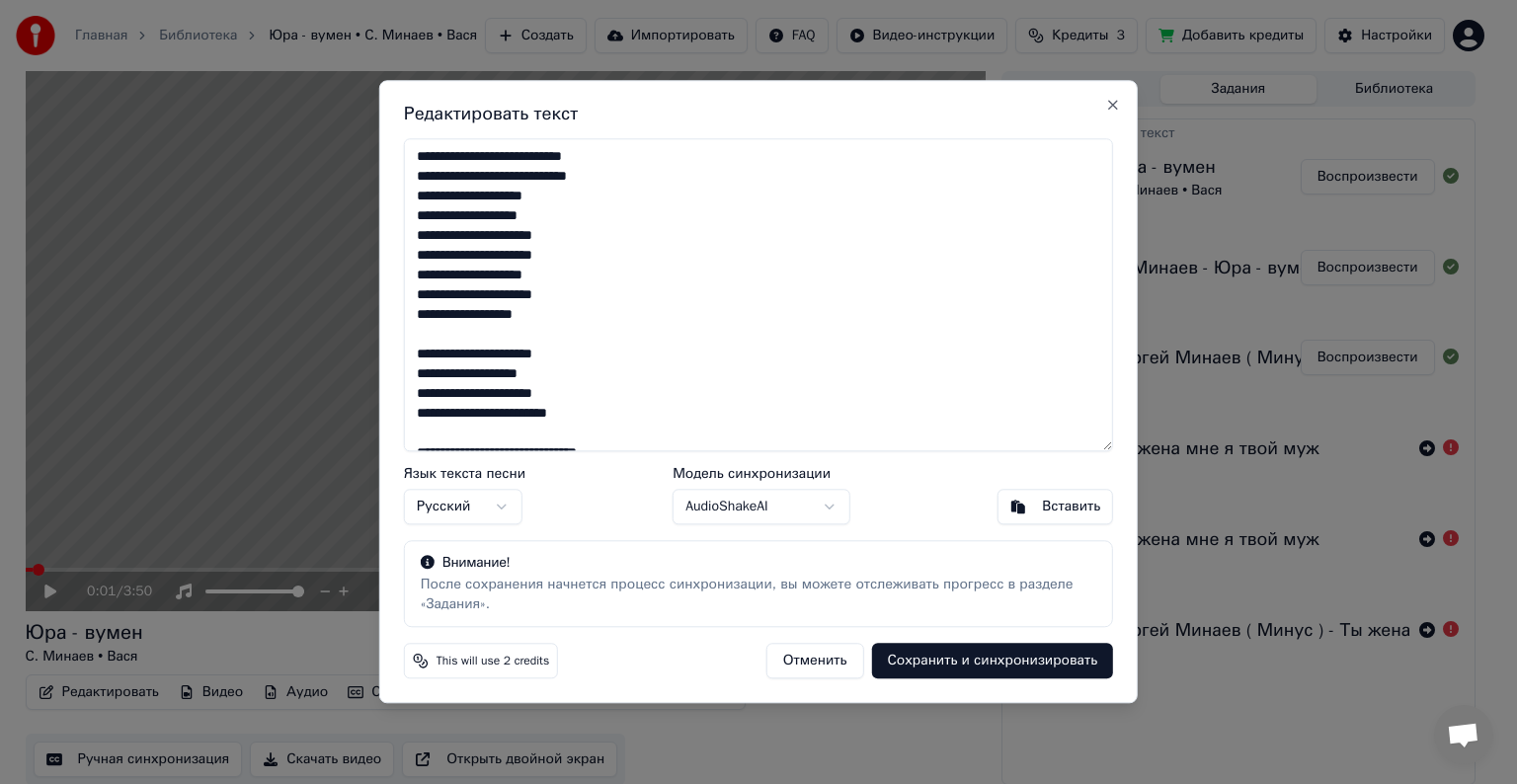 type on "**********" 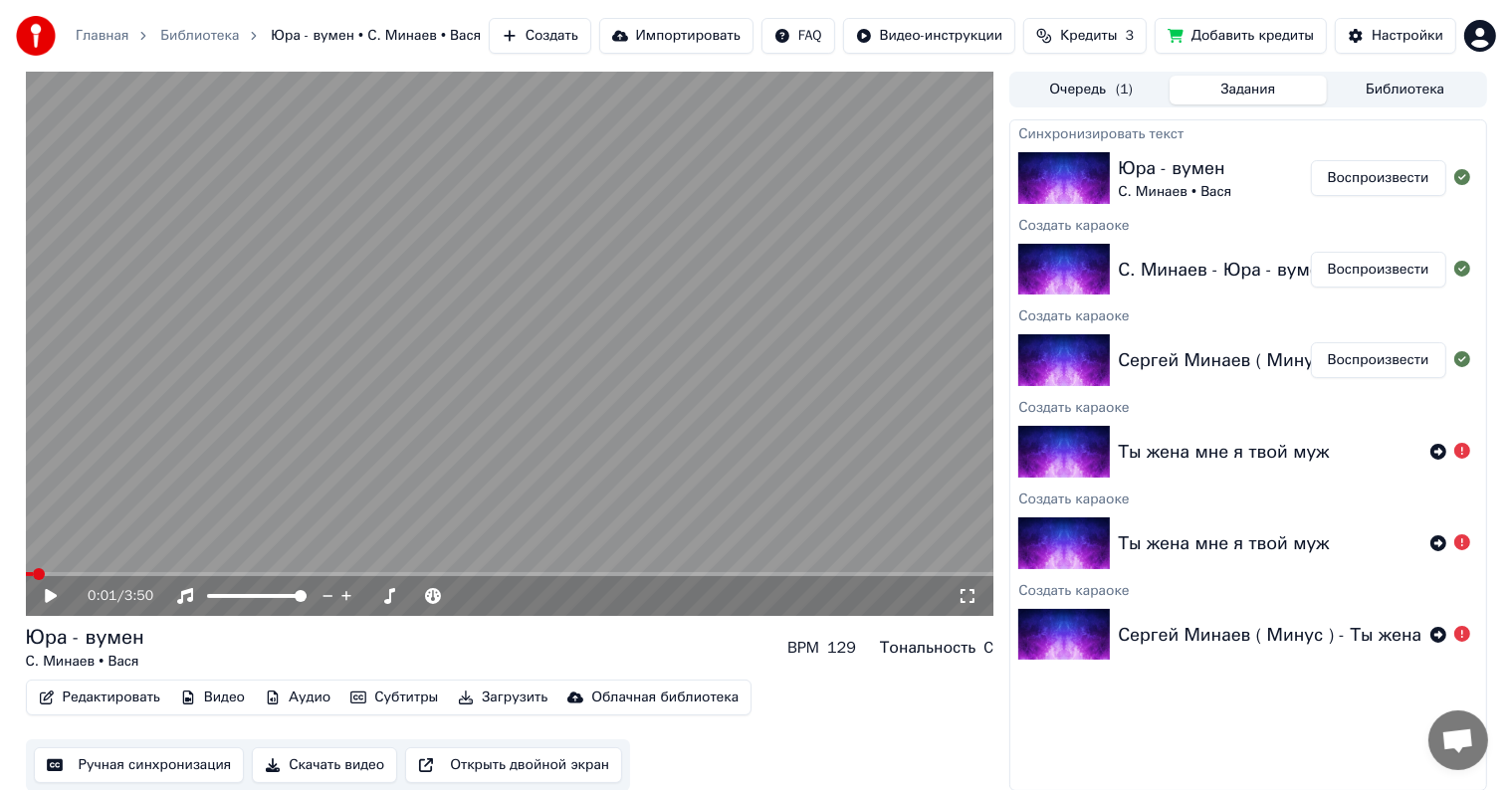 click at bounding box center (510, 343) 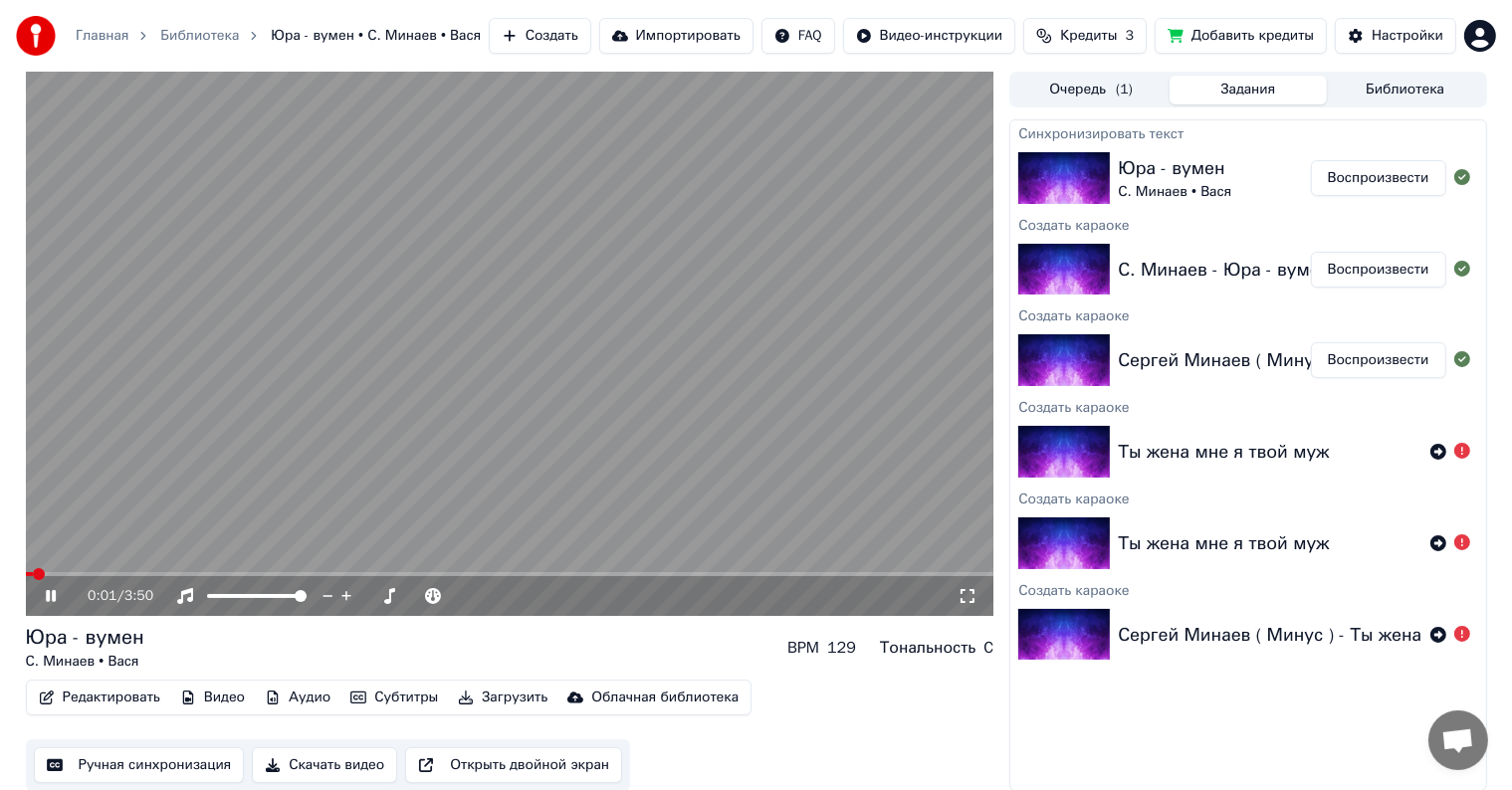 click at bounding box center (510, 343) 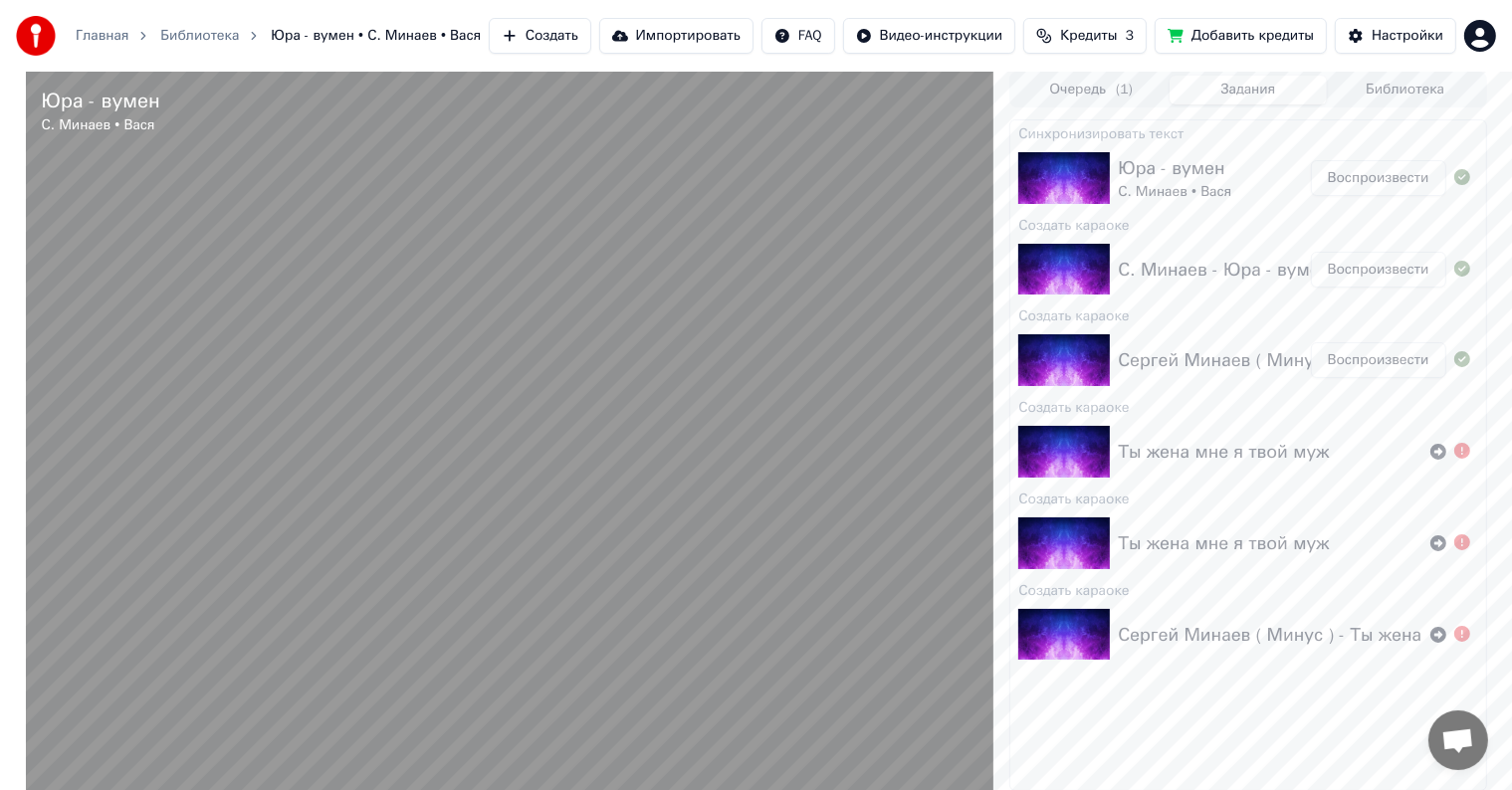 scroll, scrollTop: 0, scrollLeft: 0, axis: both 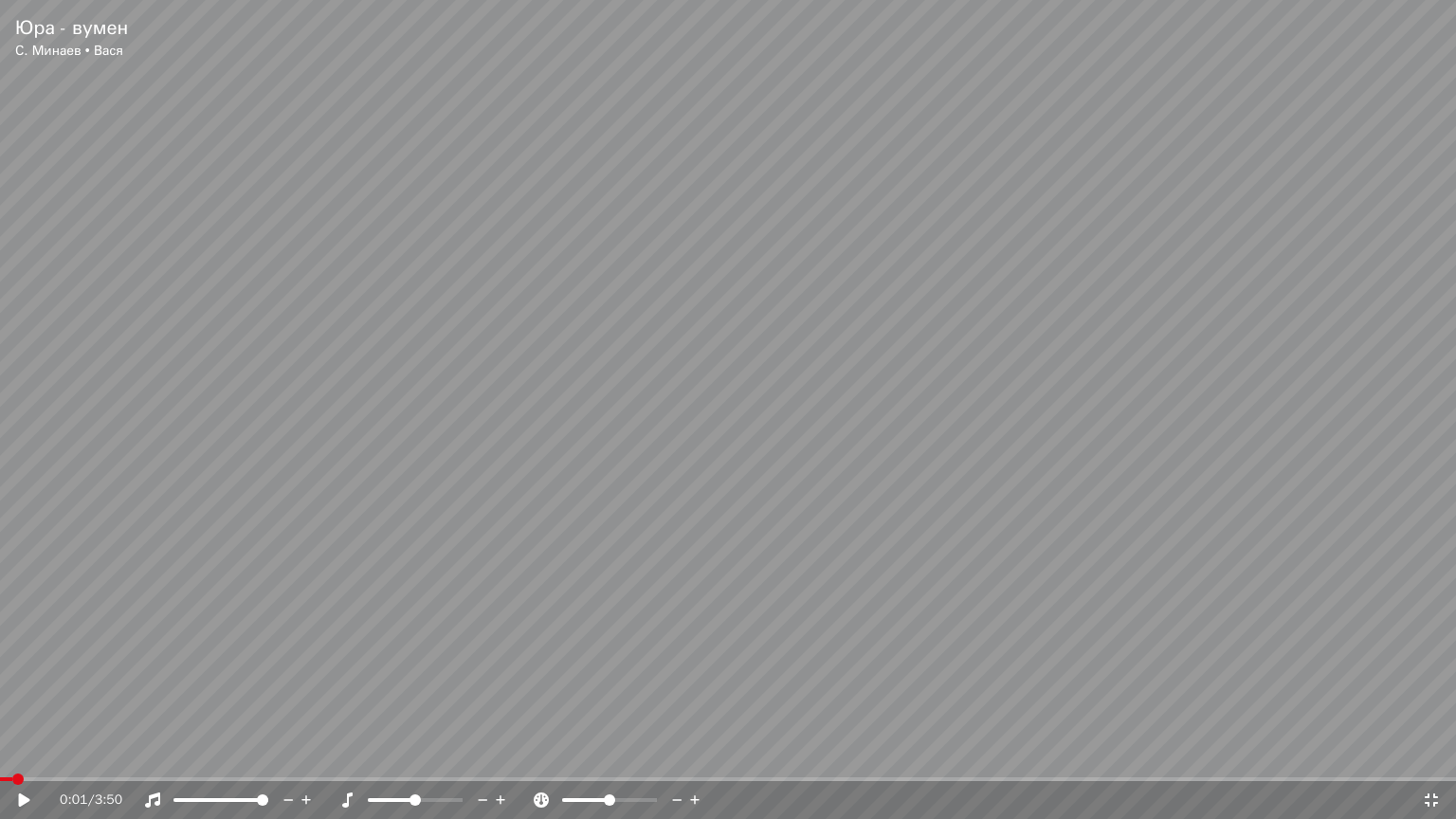 click on "Юра - вумен" at bounding box center (71, 28) 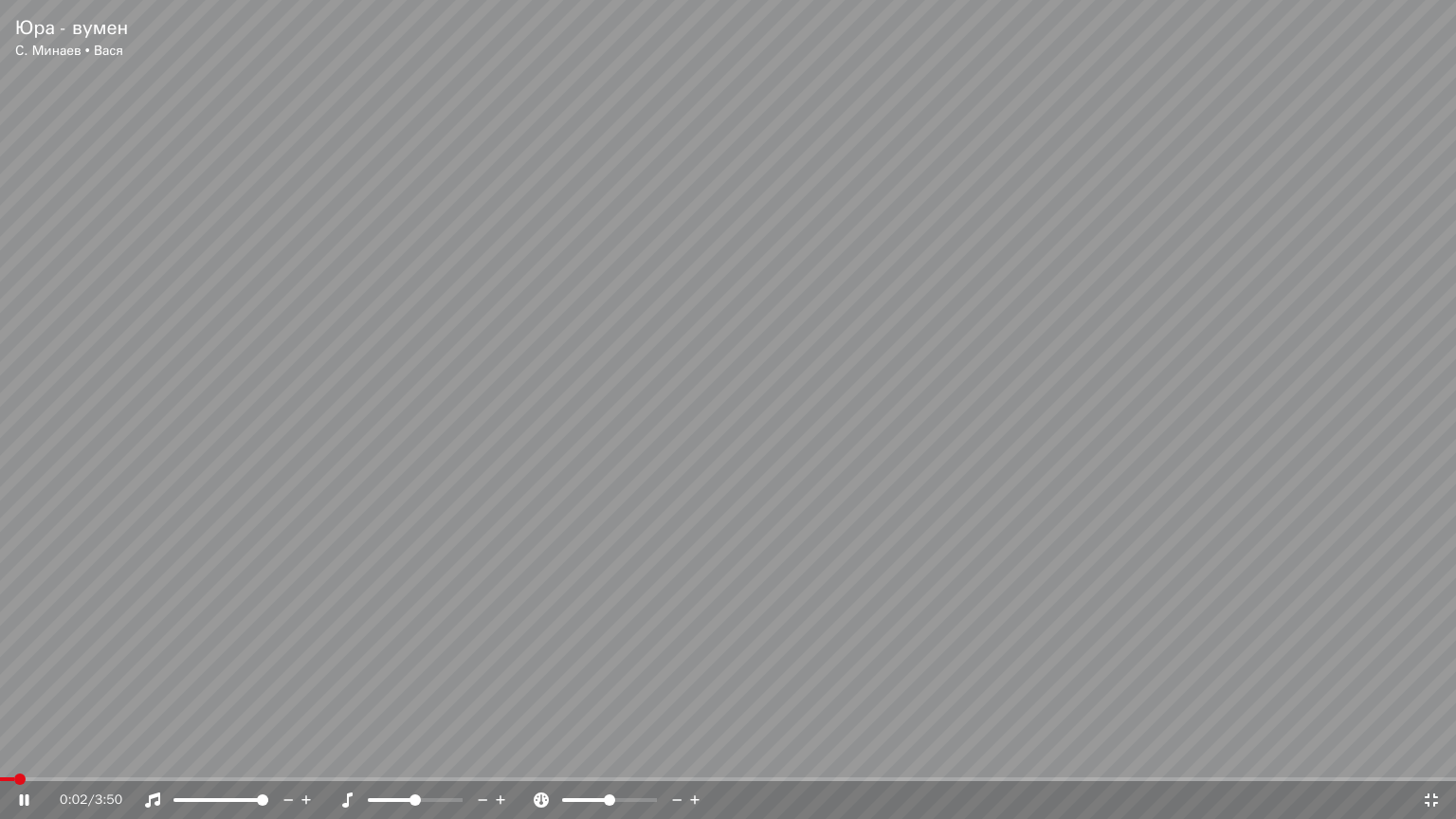 click on "Юра - вумен" at bounding box center [71, 28] 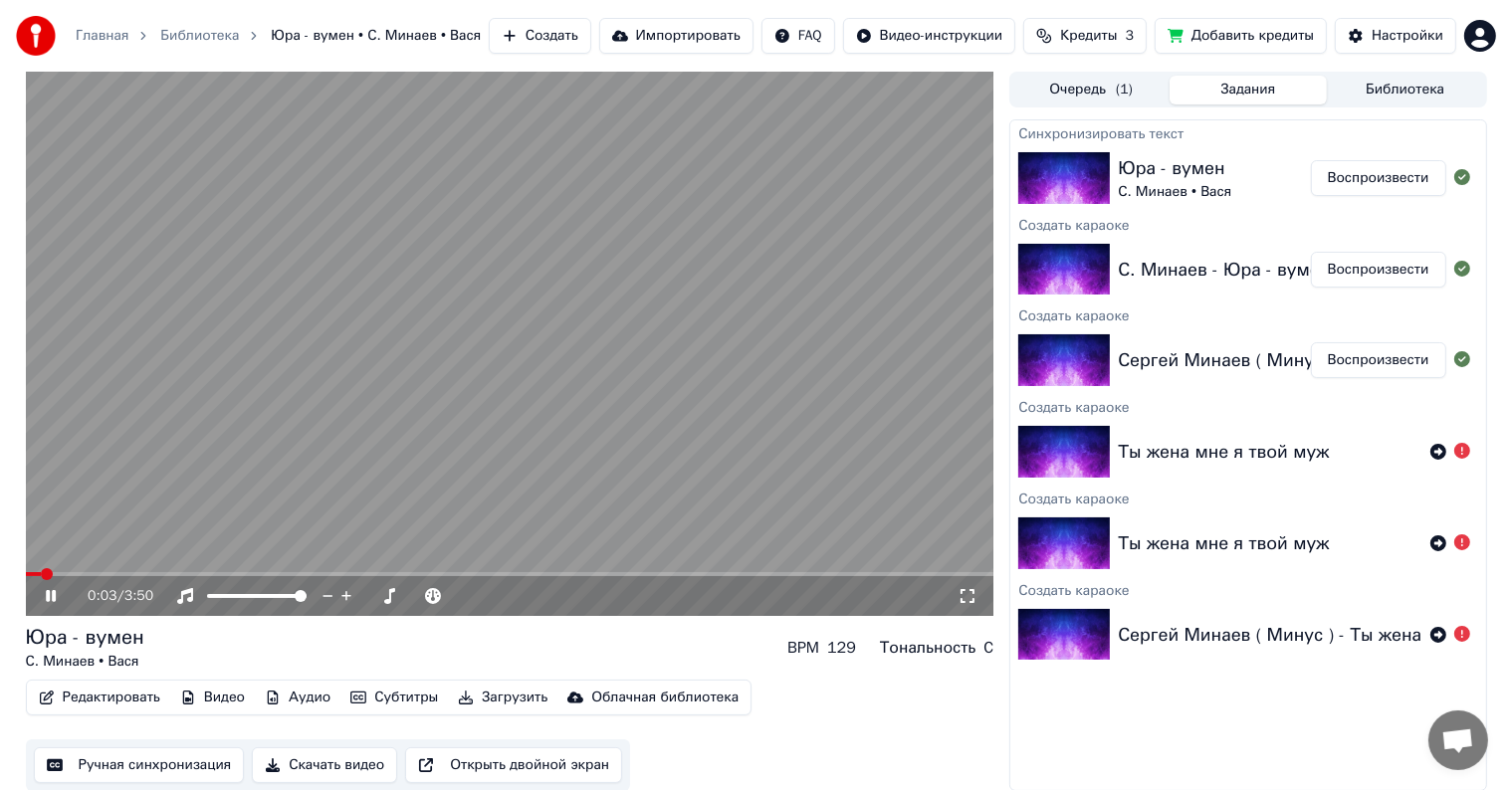 click at bounding box center [510, 343] 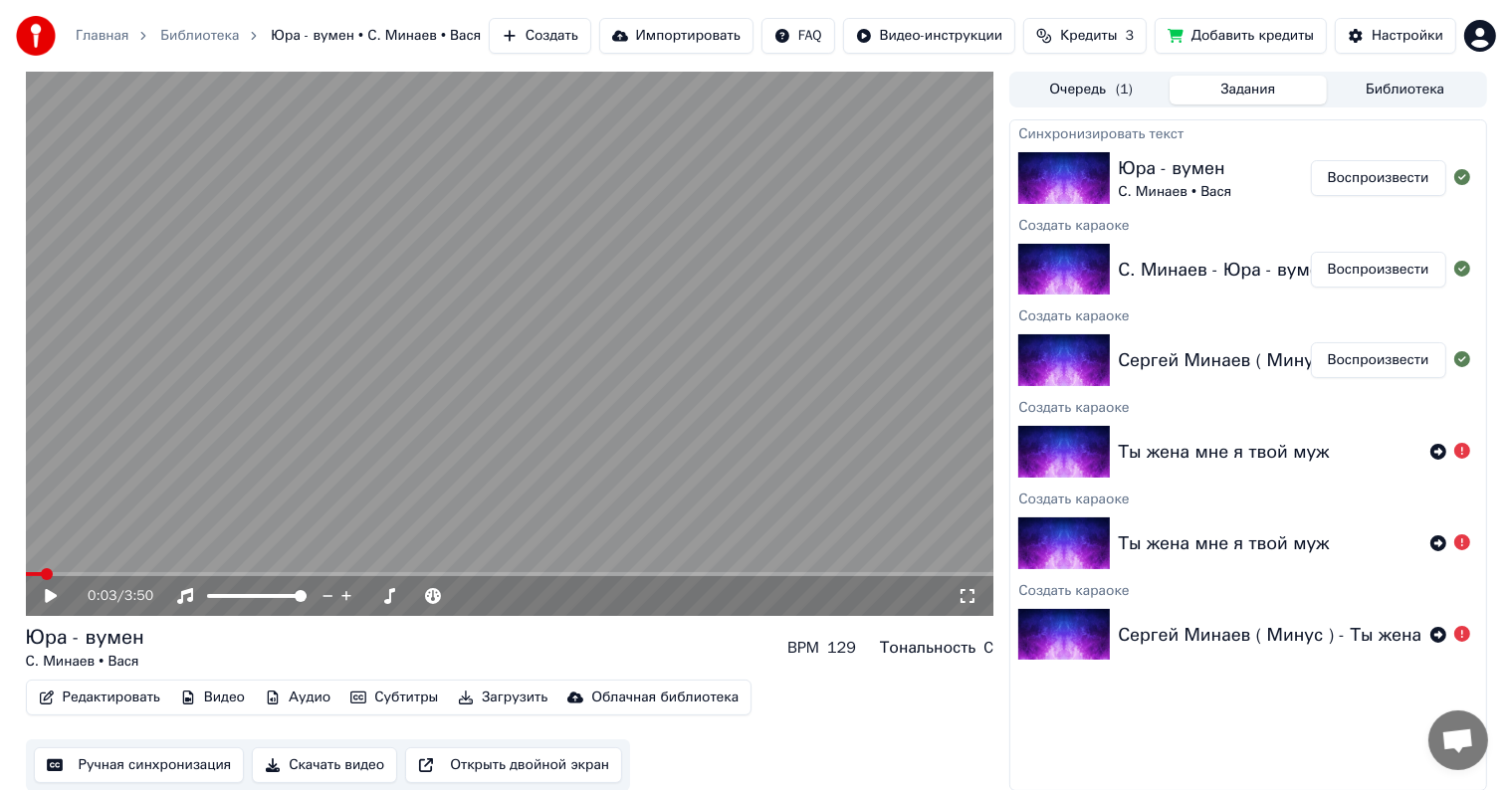 click at bounding box center [34, 574] 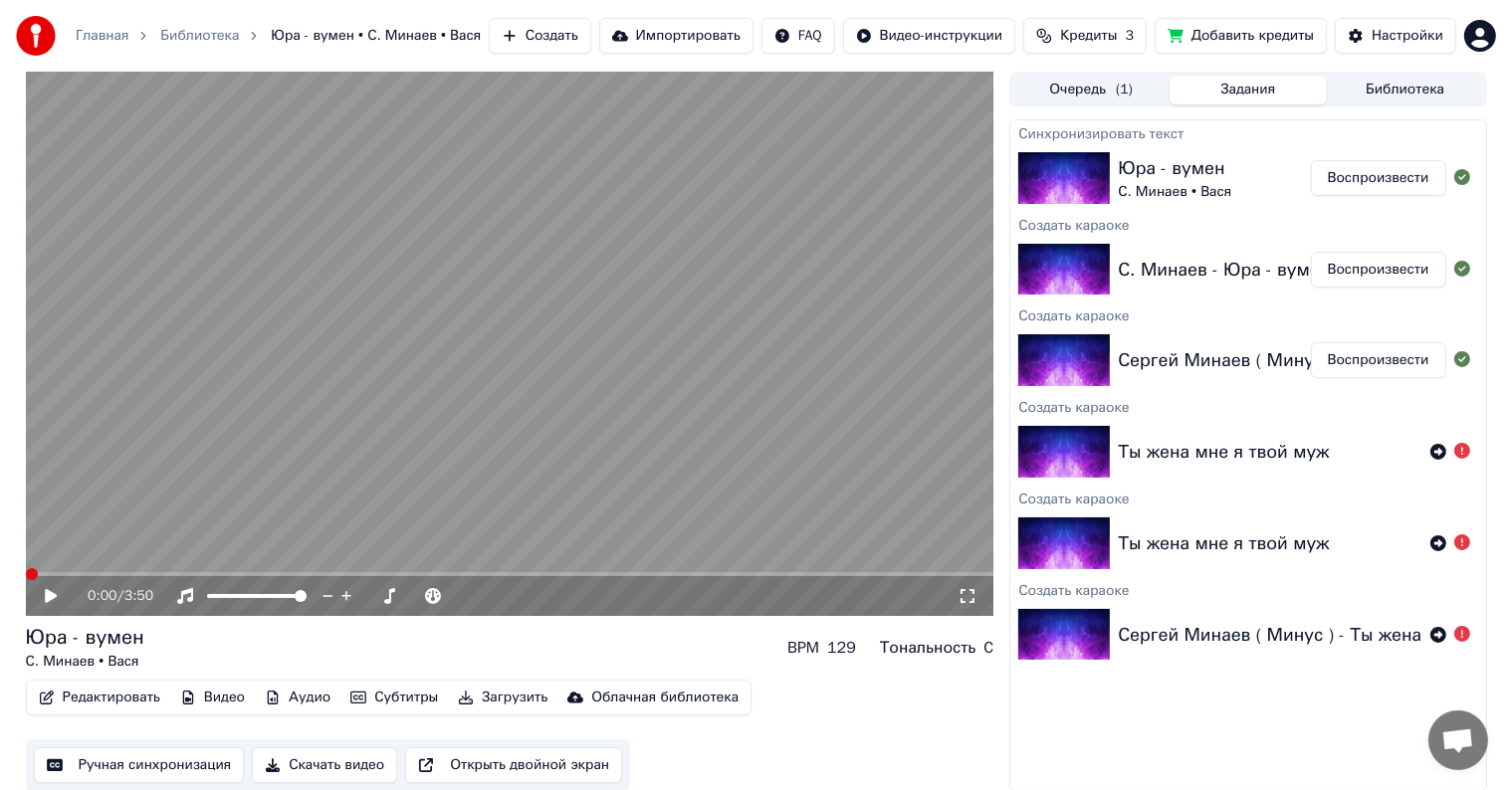 click at bounding box center [32, 574] 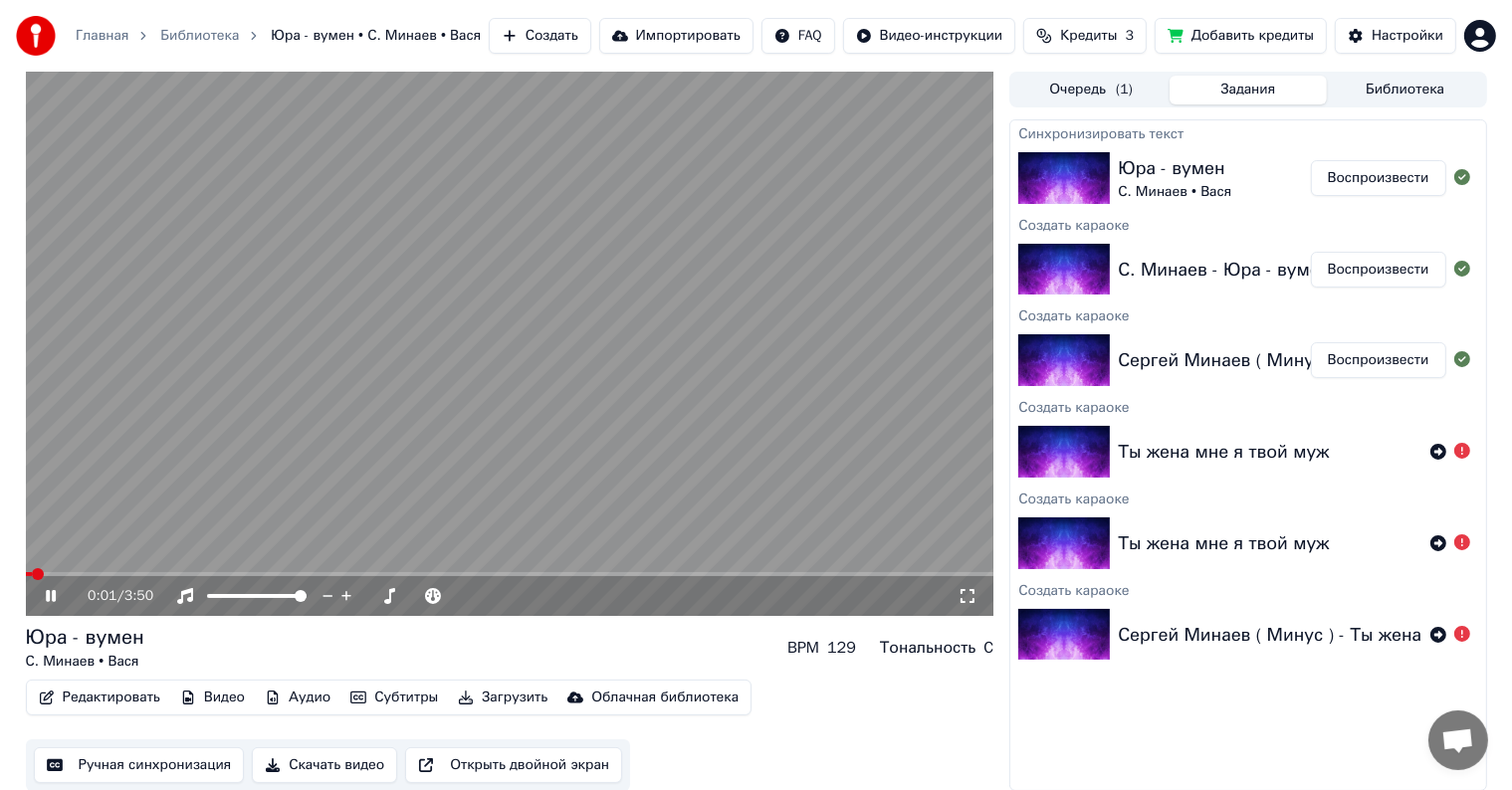 click at bounding box center (510, 343) 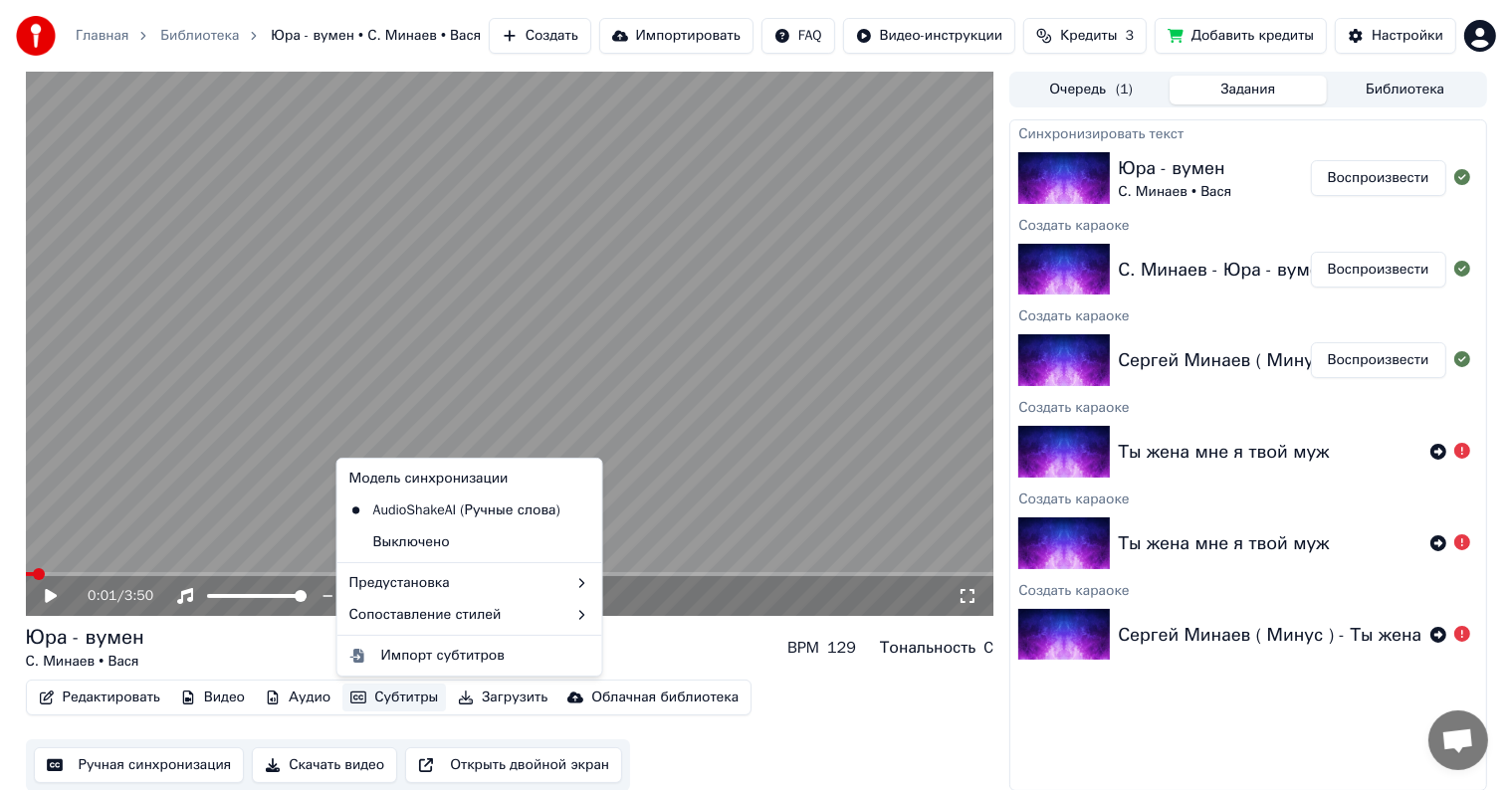 click on "Субтитры" at bounding box center [394, 697] 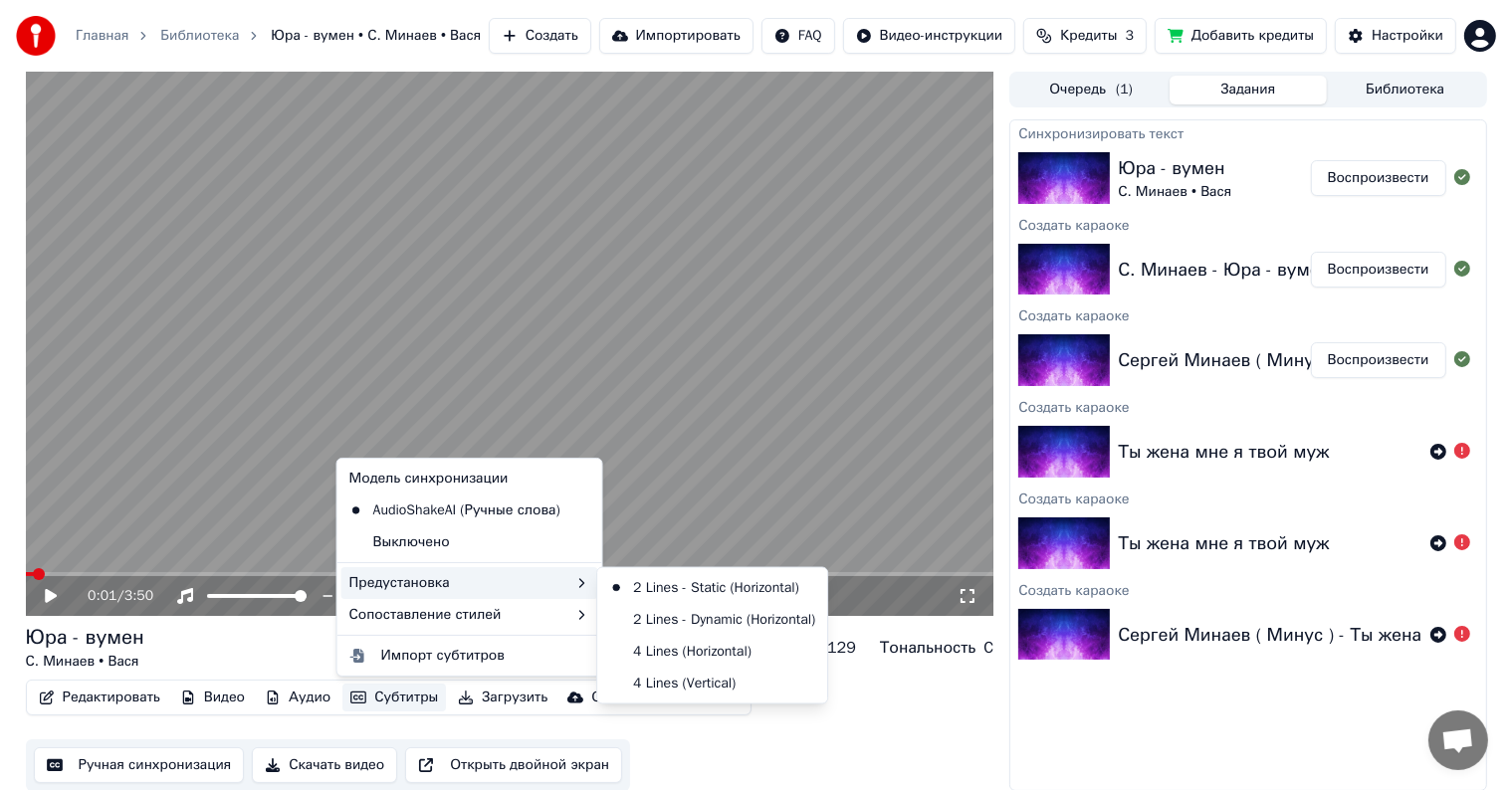 click on "Предустановка" at bounding box center (470, 583) 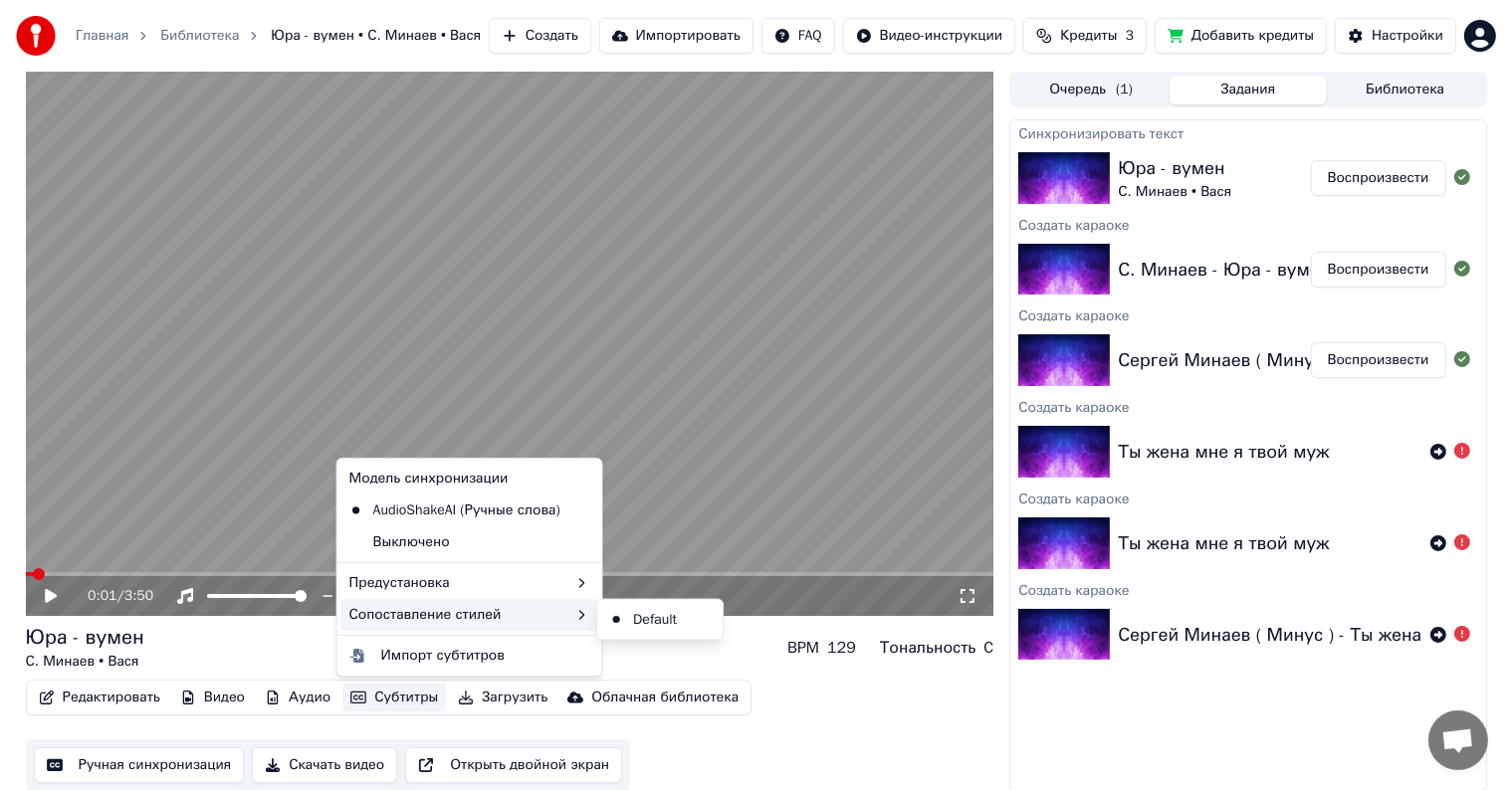 click on "Сопоставление стилей" at bounding box center (470, 615) 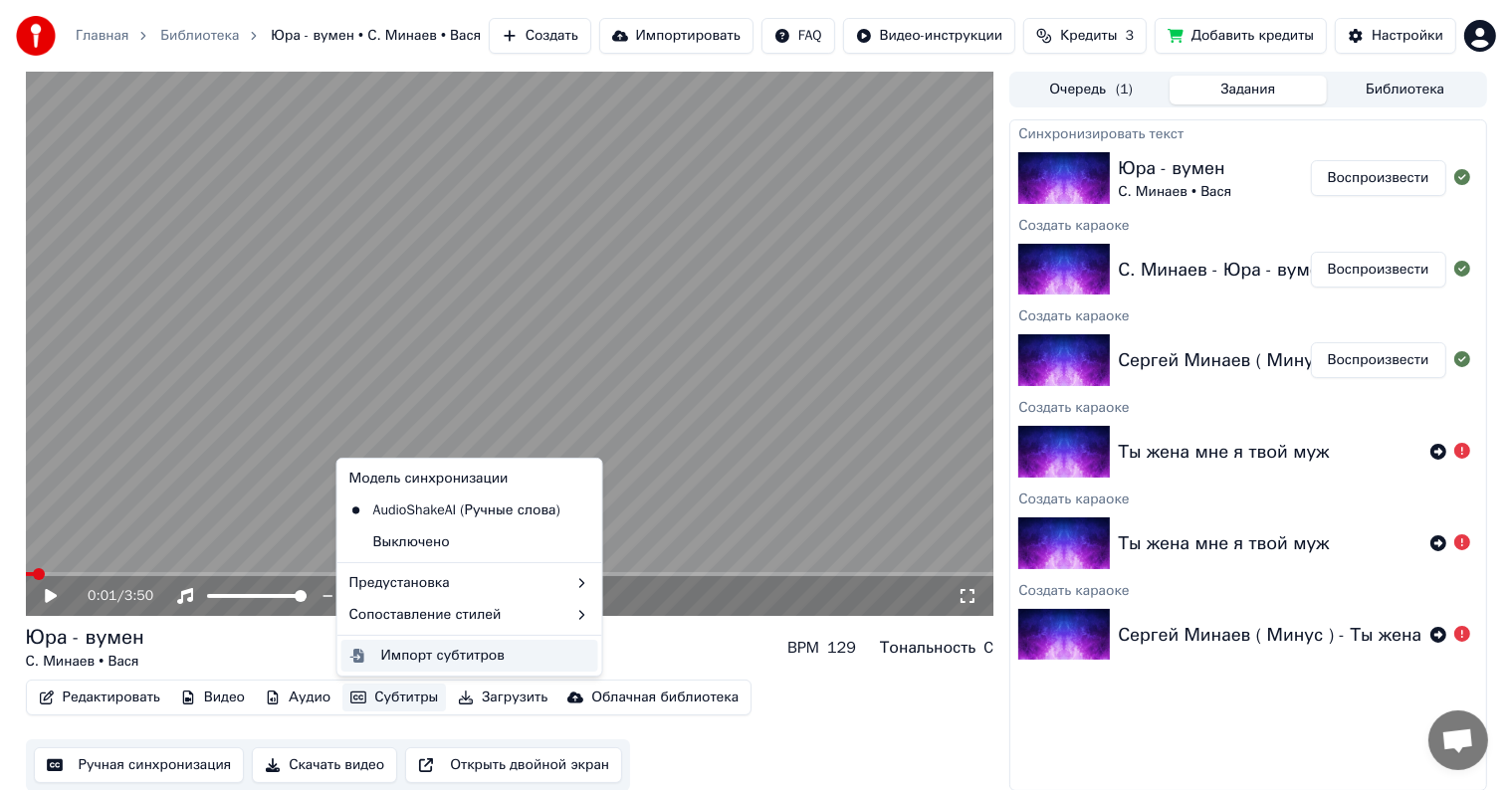 click on "Импорт субтитров" at bounding box center (443, 656) 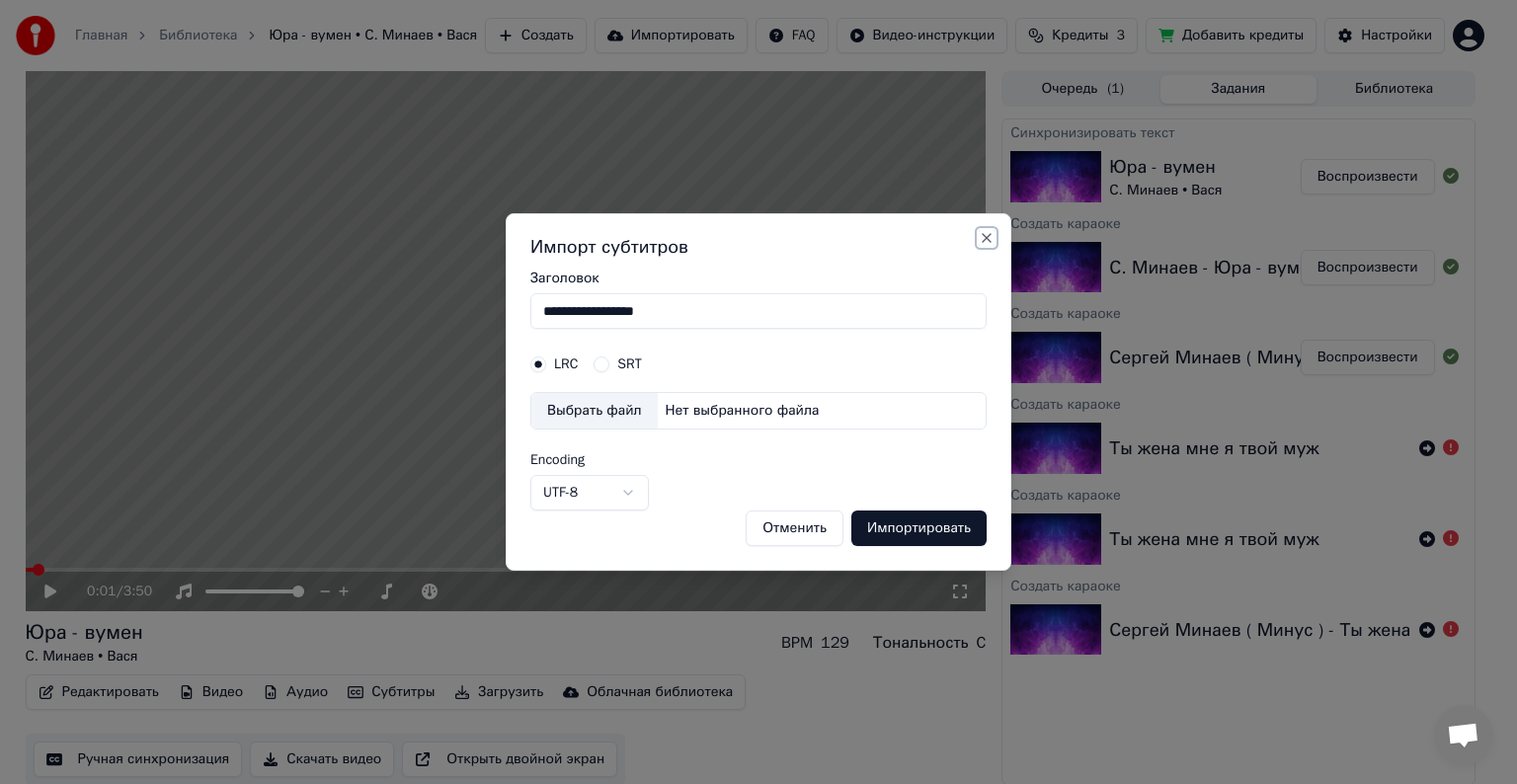 drag, startPoint x: 983, startPoint y: 231, endPoint x: 976, endPoint y: 240, distance: 11.401754 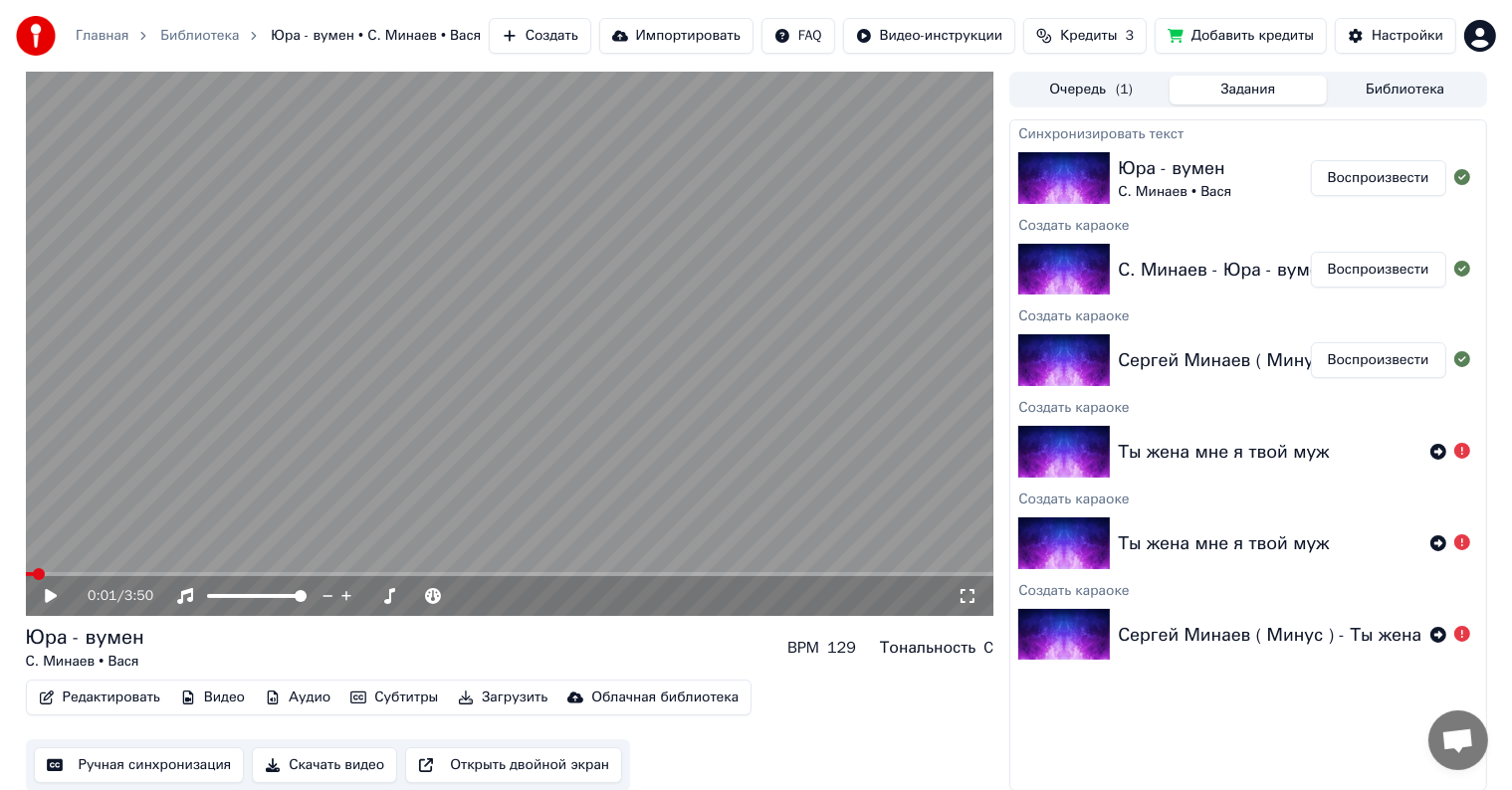 click on "Юра - вумен" at bounding box center (85, 638) 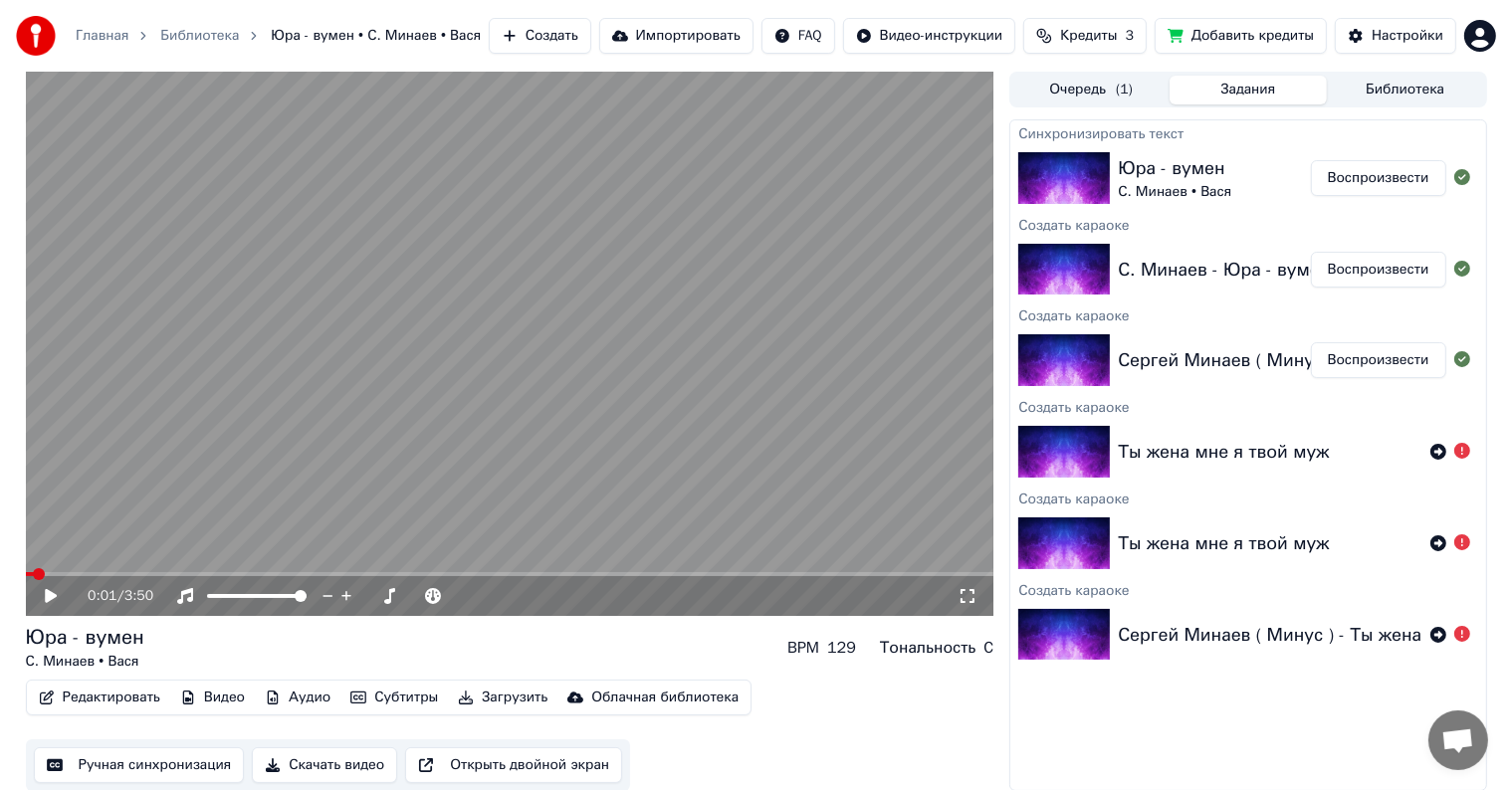 click on "Юра - вумен" at bounding box center (85, 638) 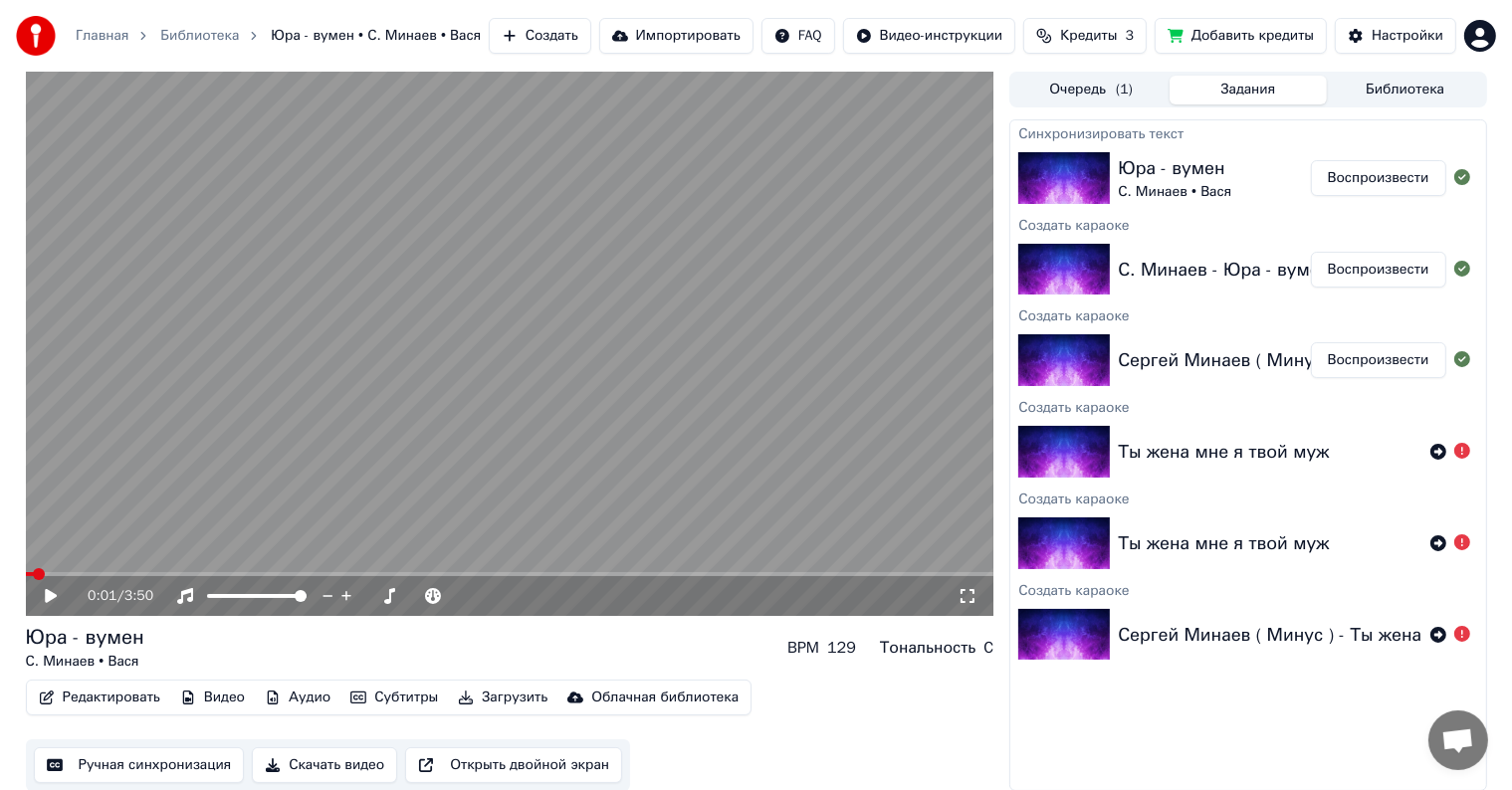 click on "Редактировать" at bounding box center [100, 697] 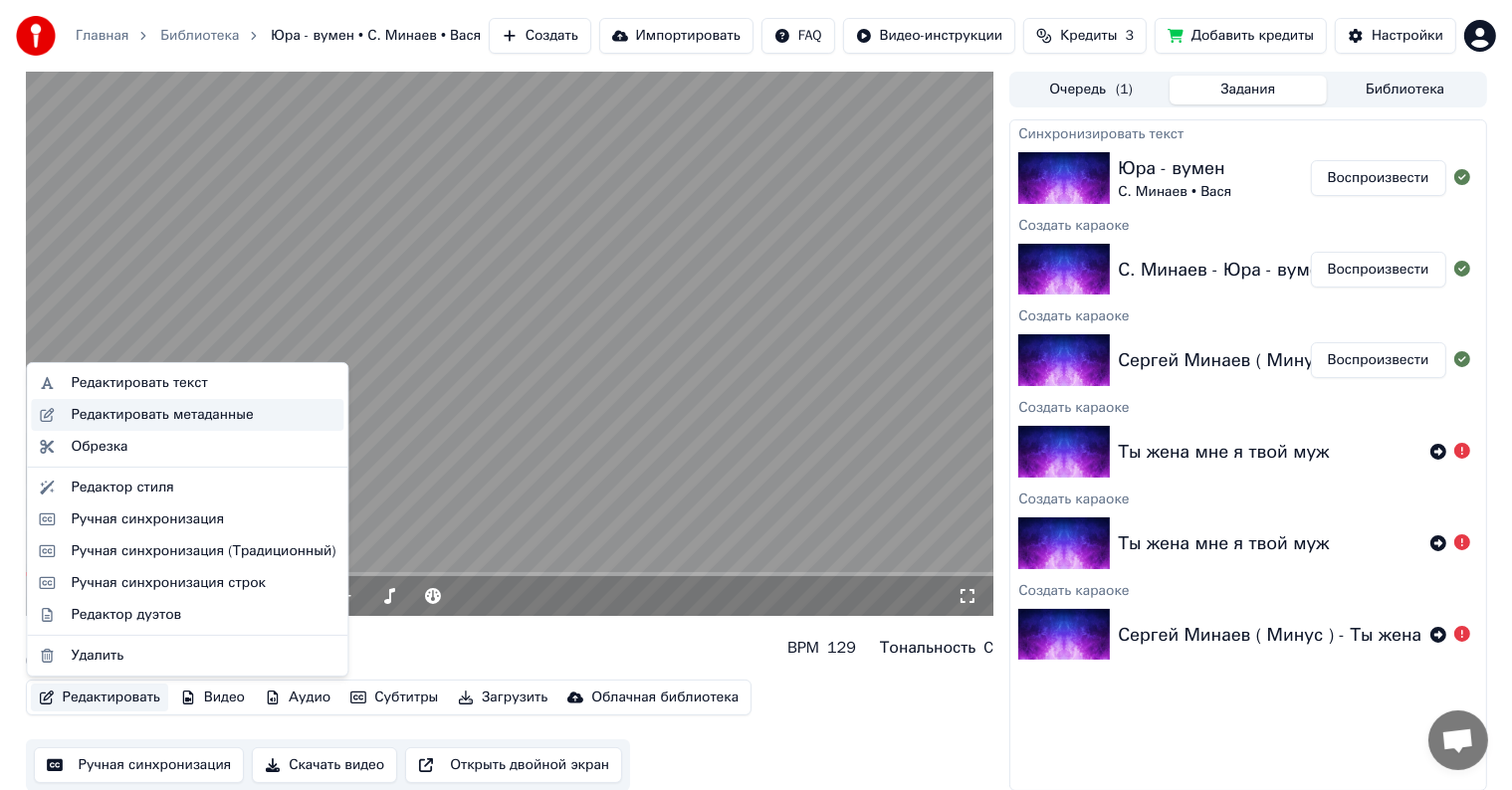 click on "Редактировать метаданные" at bounding box center [161, 415] 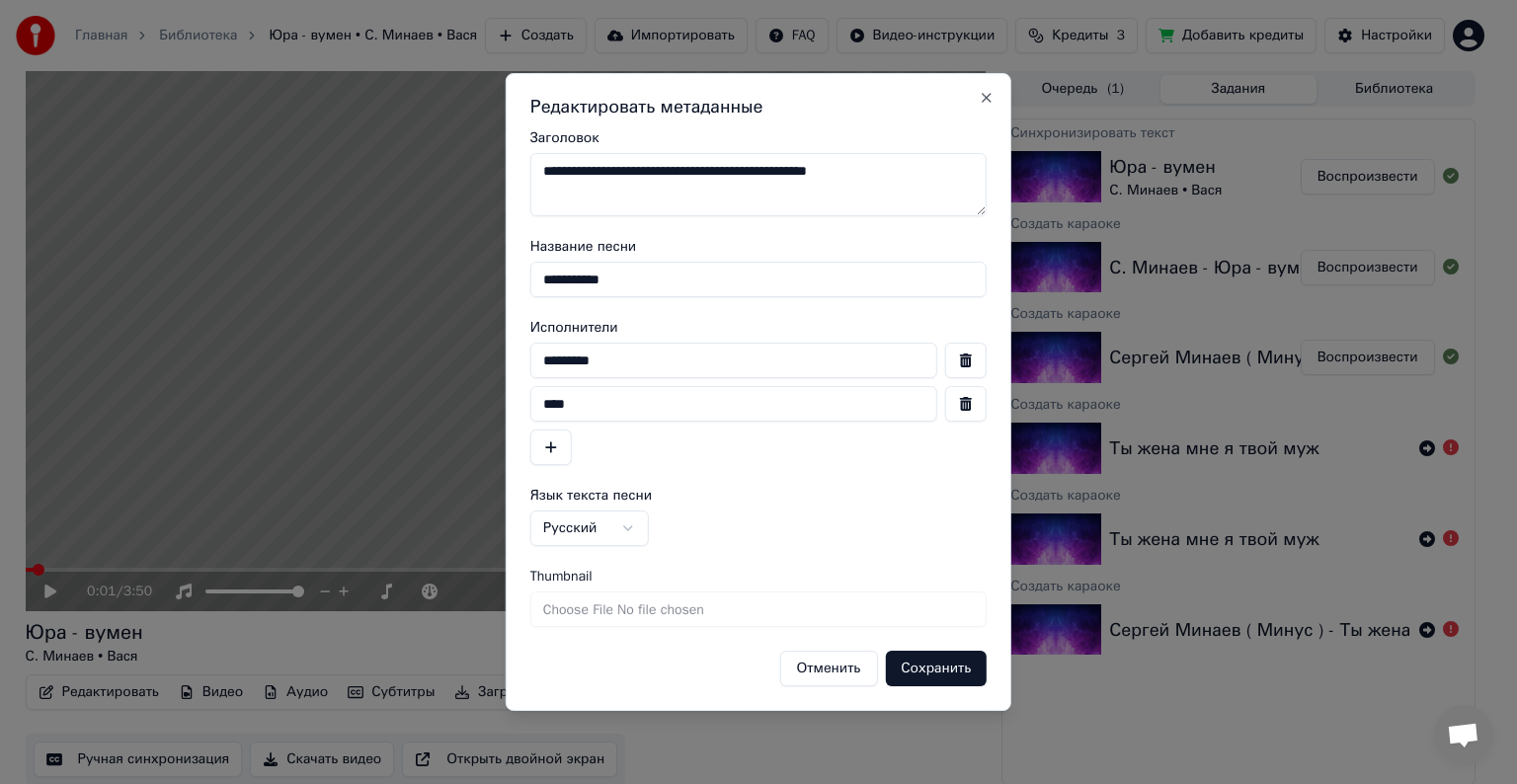 click at bounding box center [966, 360] 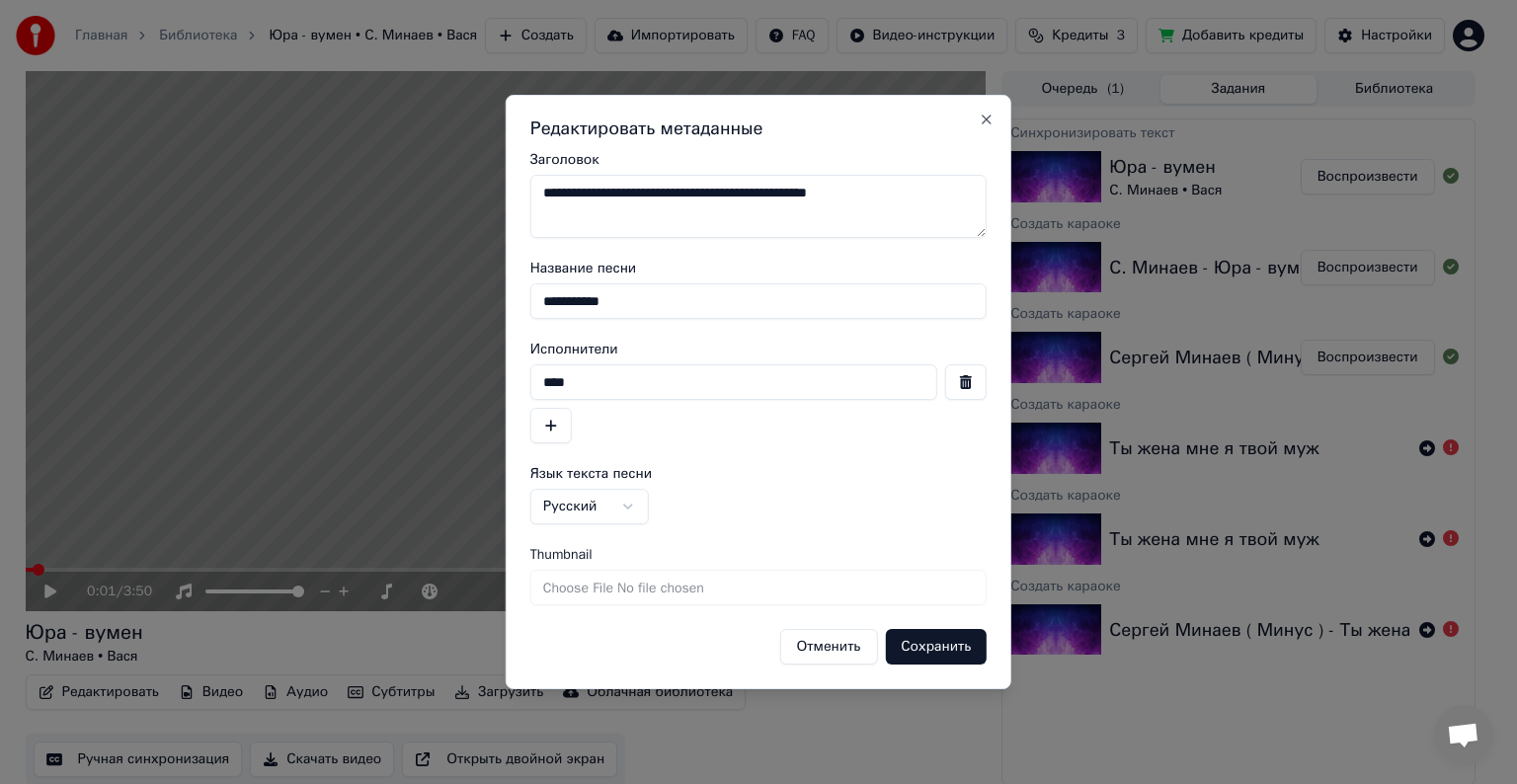 click at bounding box center (966, 382) 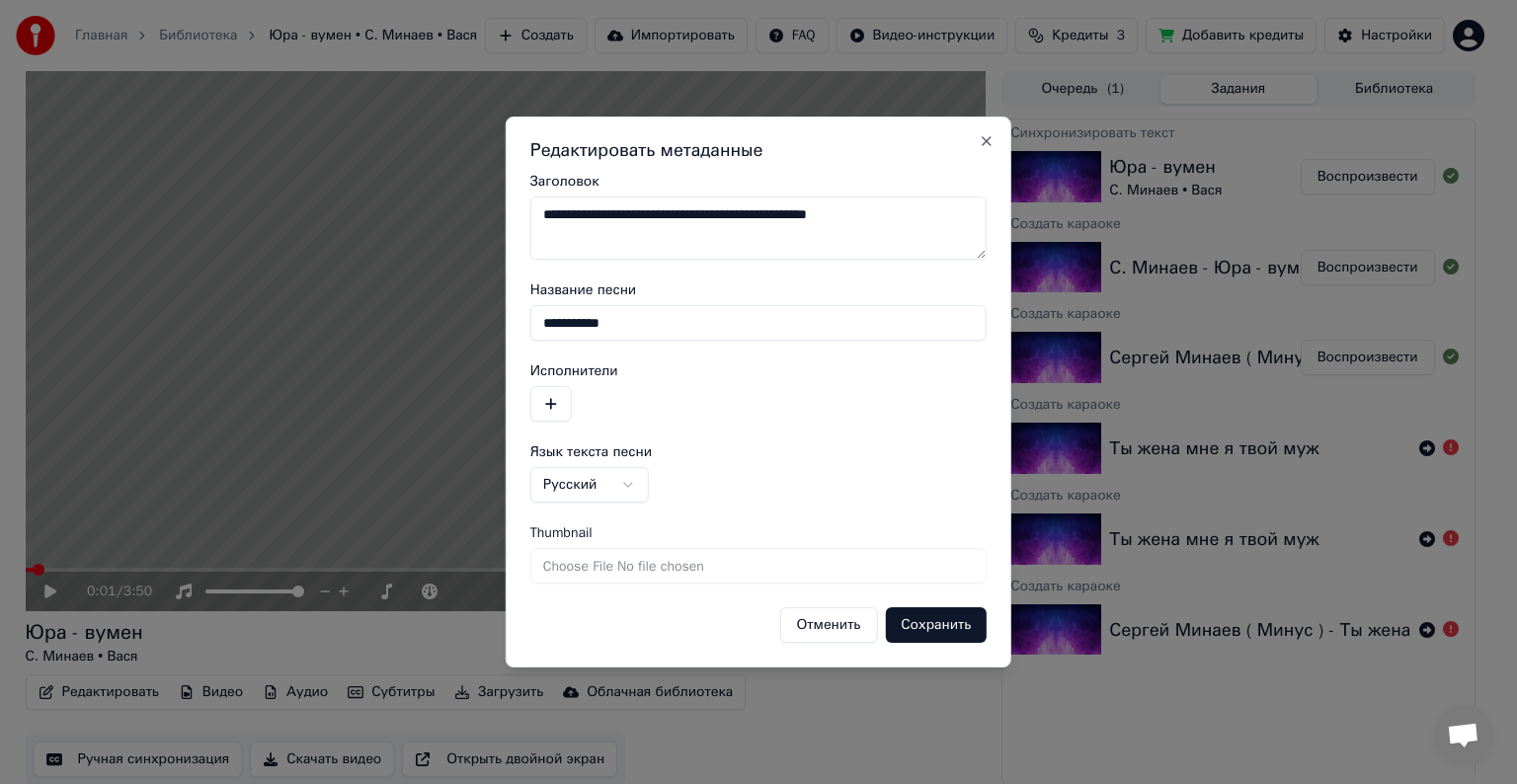 drag, startPoint x: 660, startPoint y: 318, endPoint x: 369, endPoint y: 327, distance: 291.13914 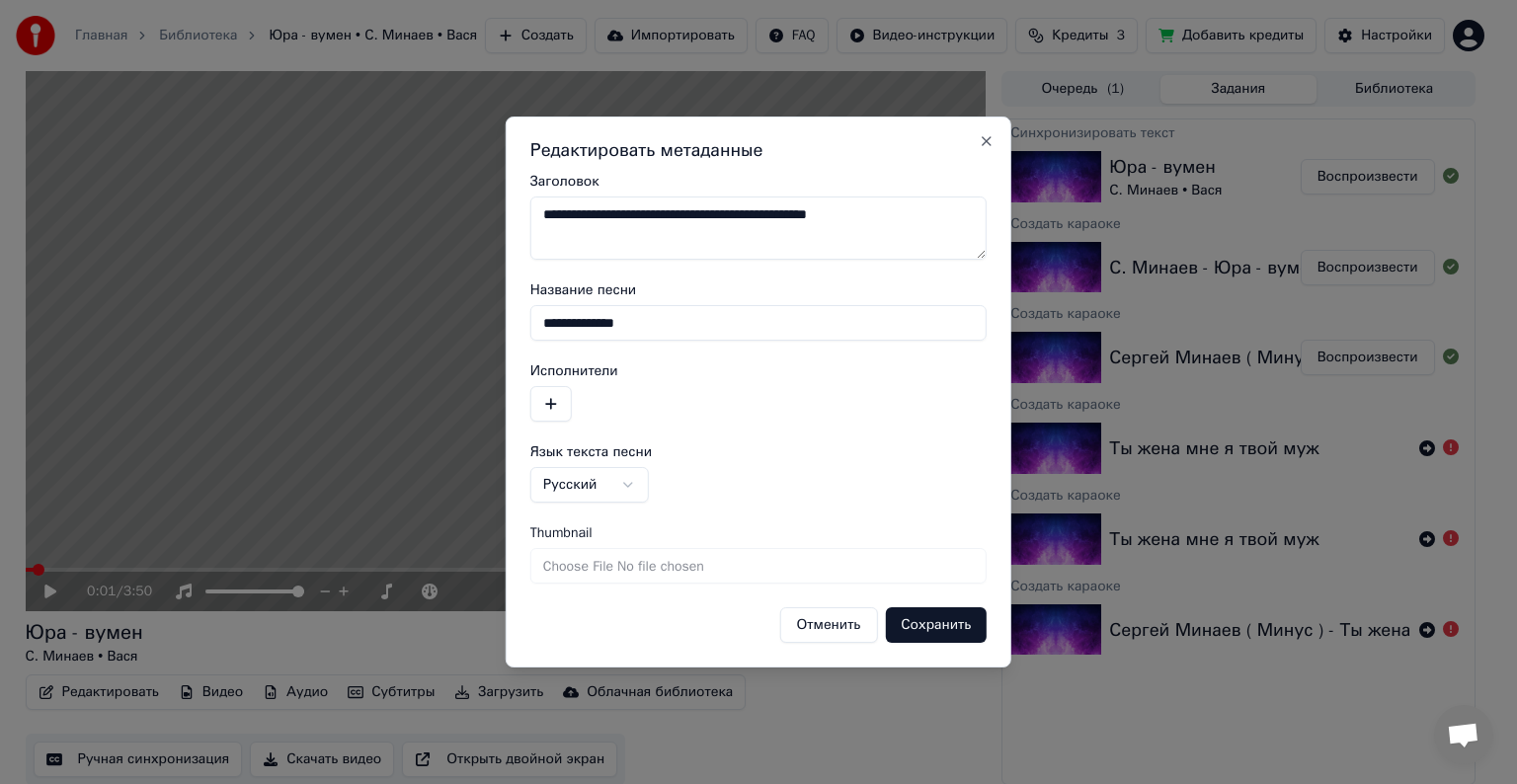 click on "**********" at bounding box center (758, 323) 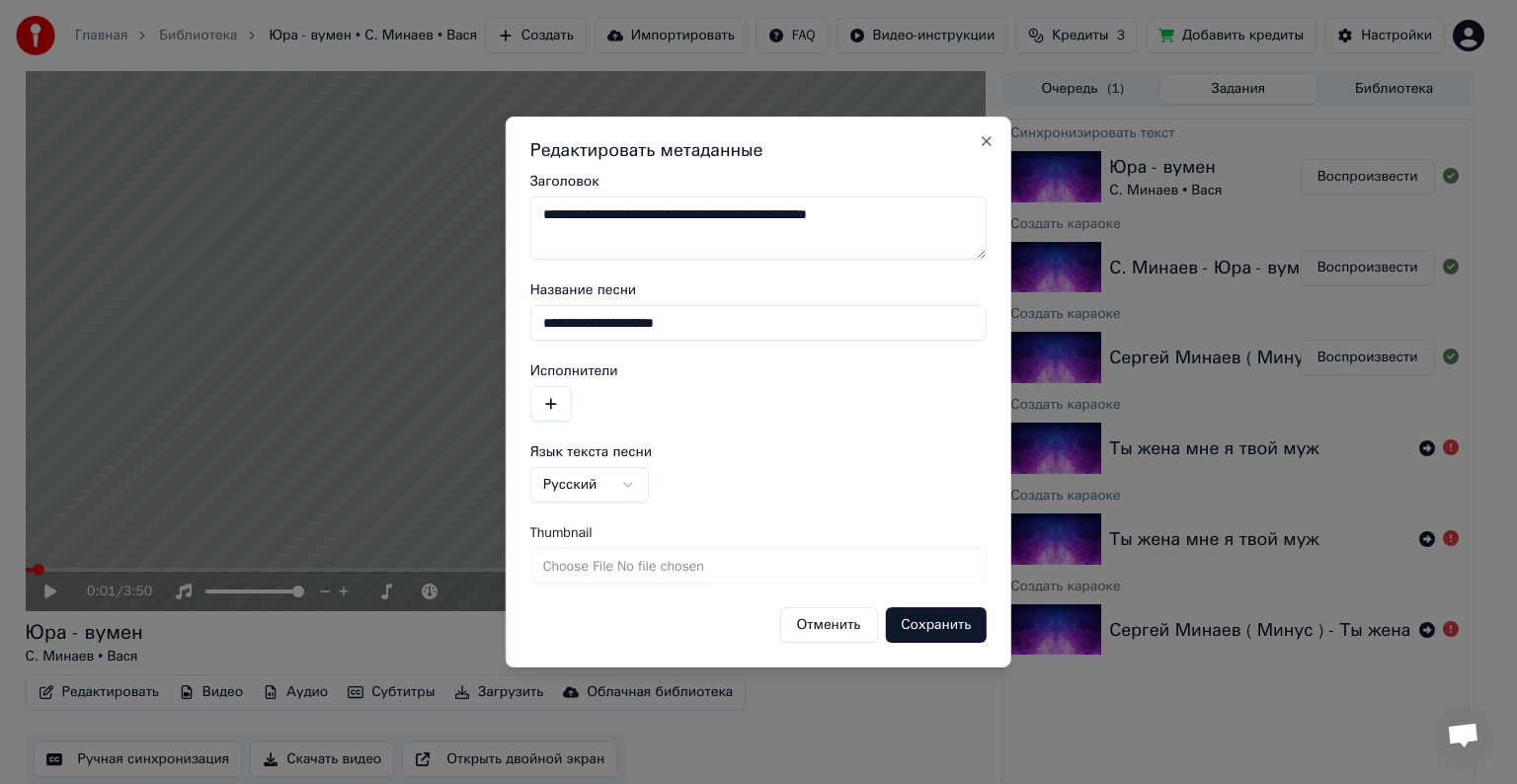 click at bounding box center (551, 404) 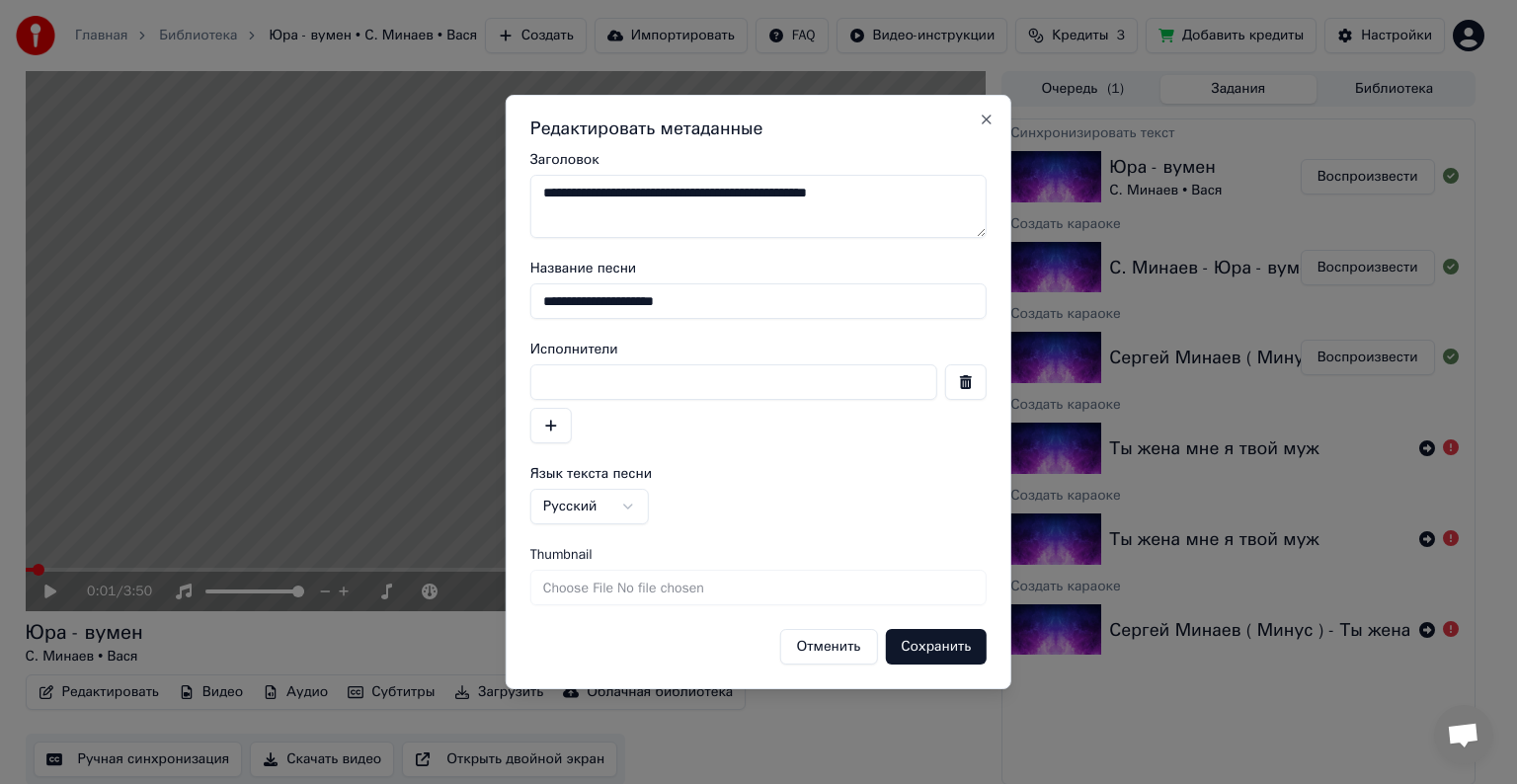 click at bounding box center [734, 382] 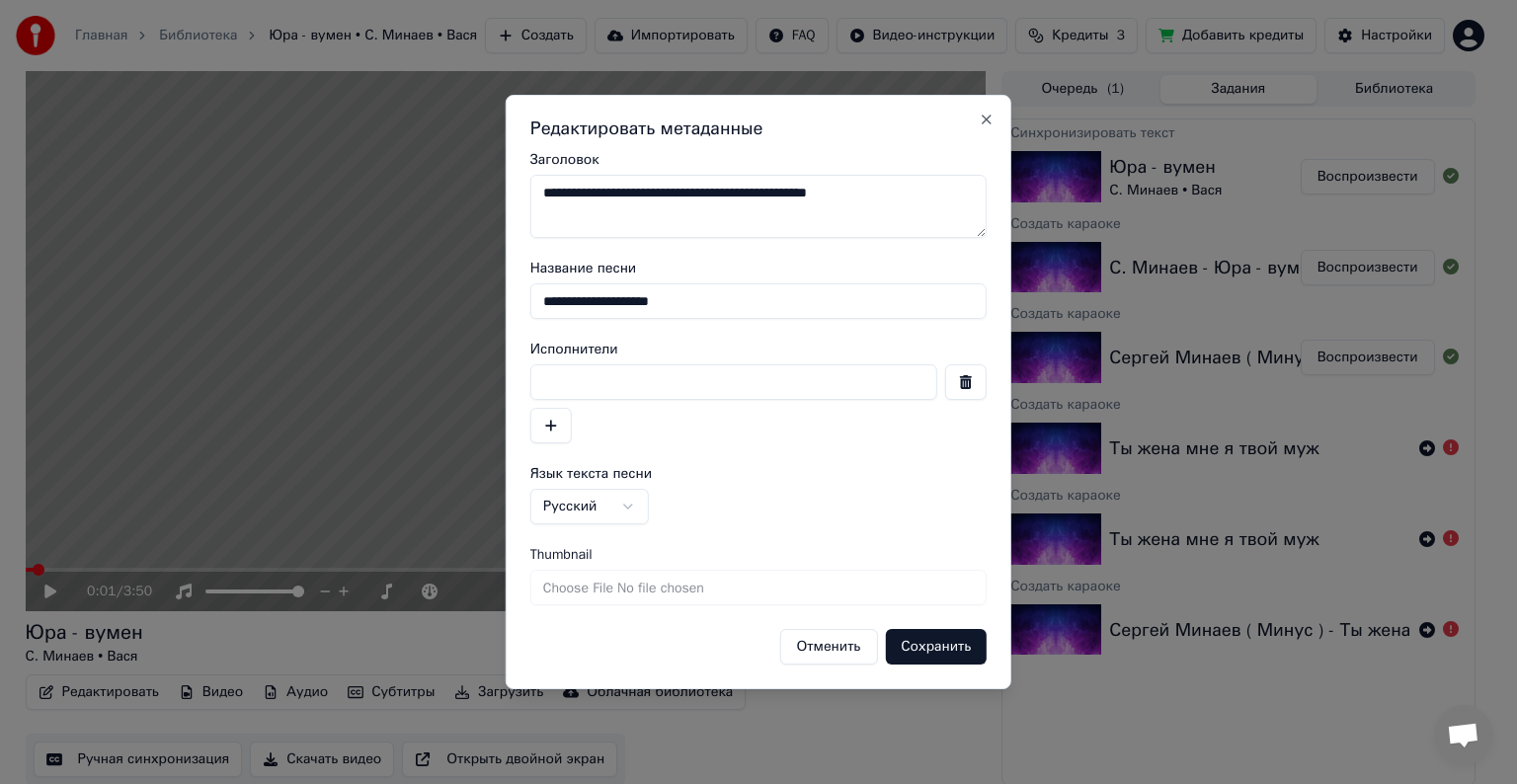 type on "**********" 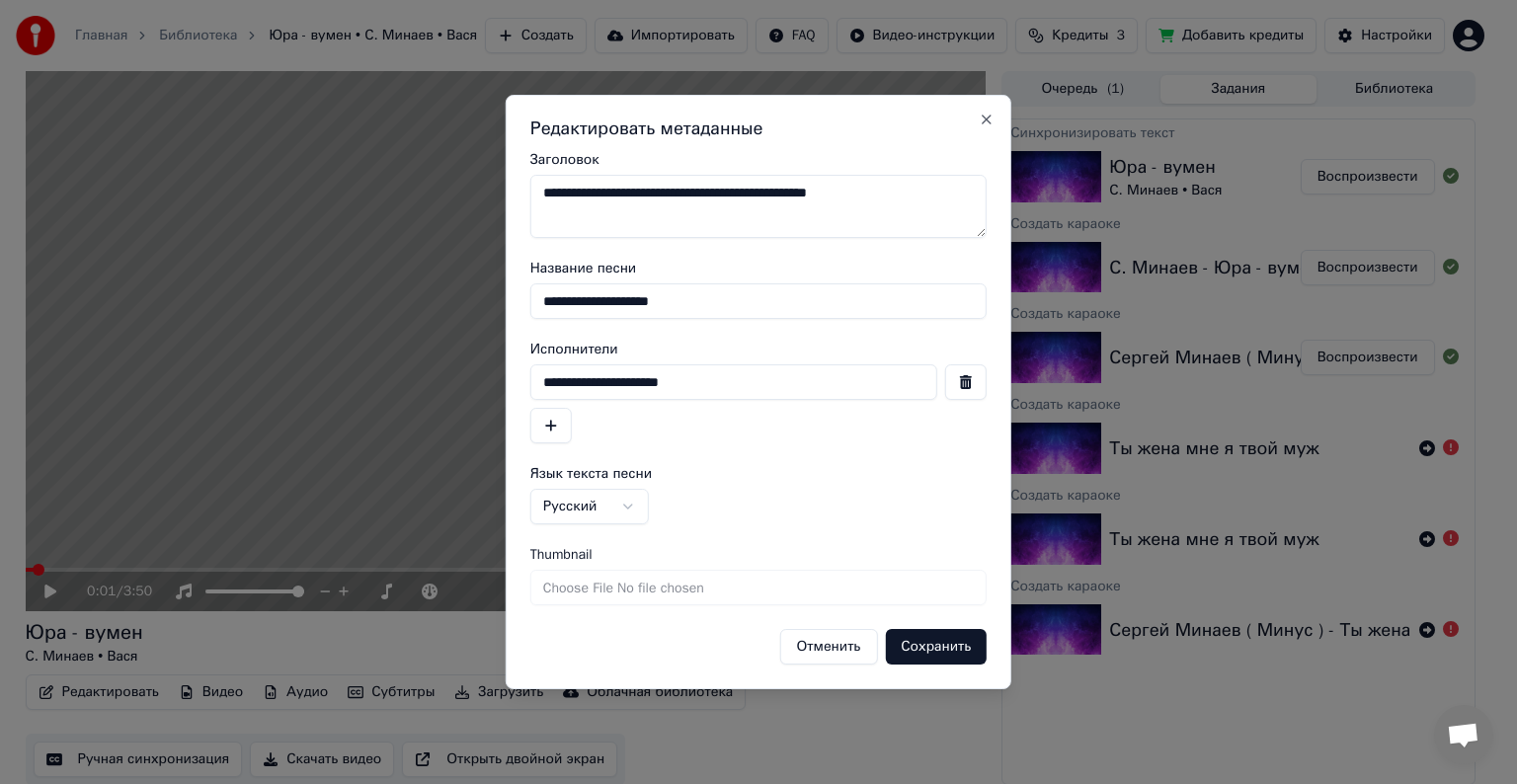click on "**********" at bounding box center [734, 382] 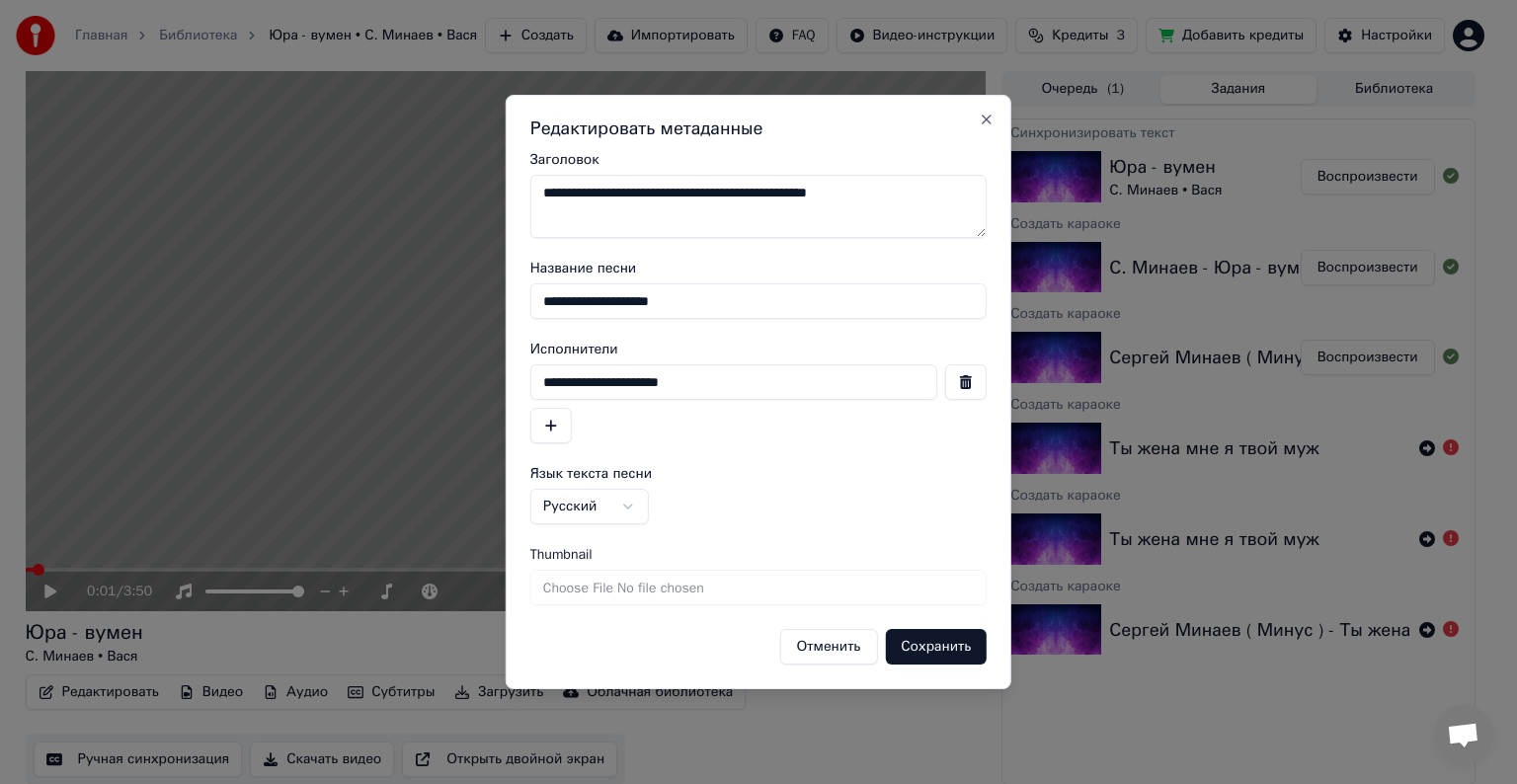 type on "**********" 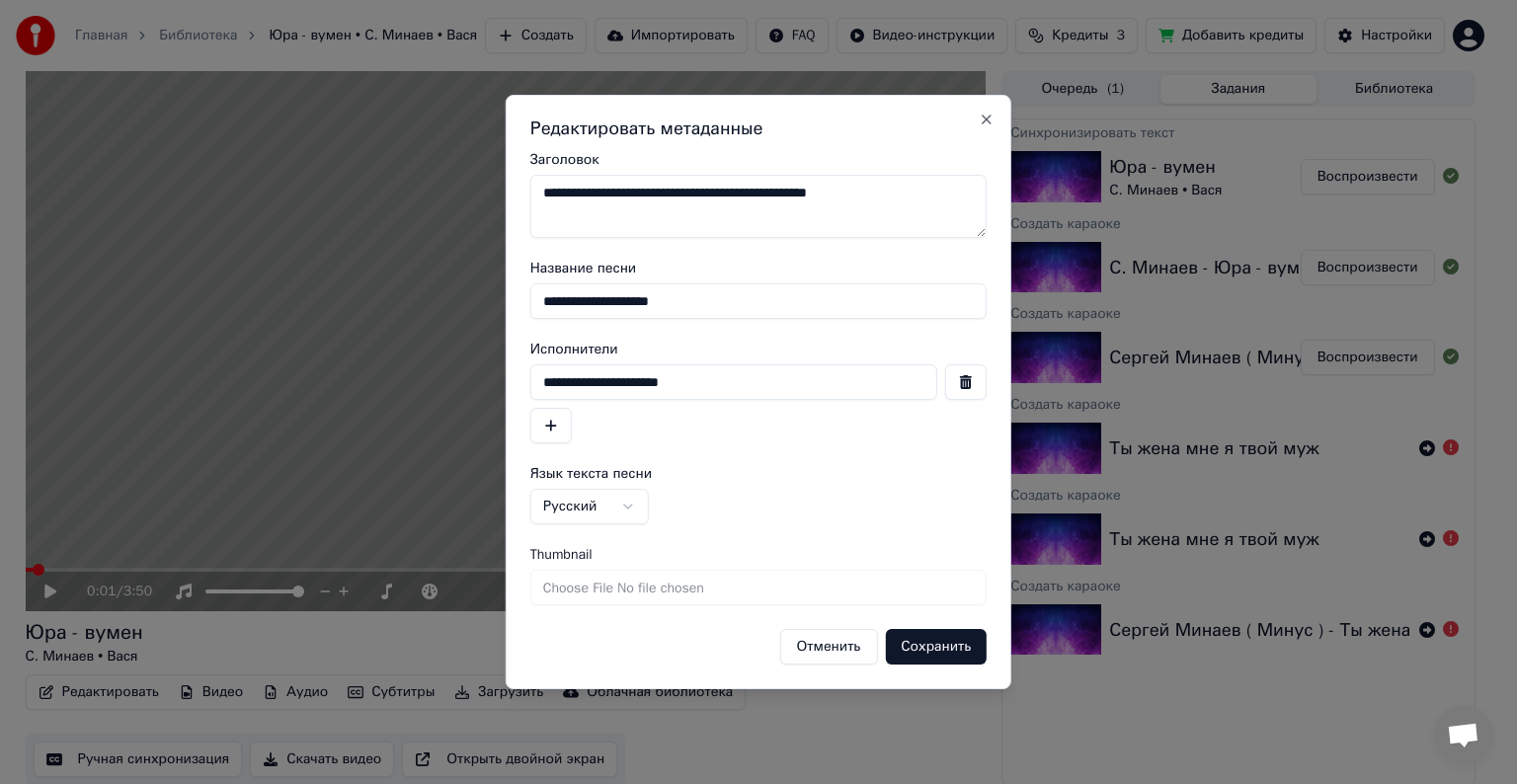 click on "Сохранить" at bounding box center (935, 647) 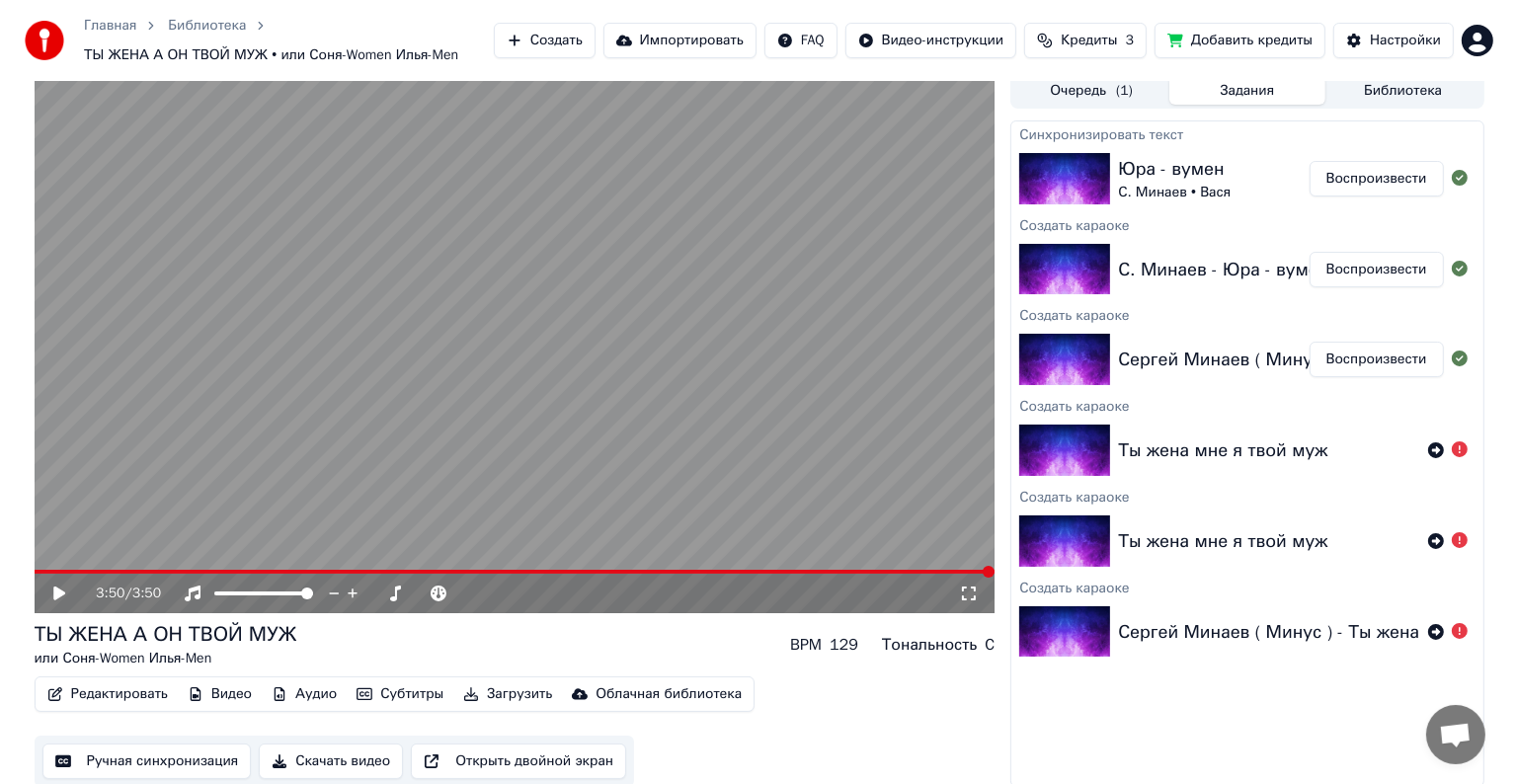 scroll, scrollTop: 11, scrollLeft: 0, axis: vertical 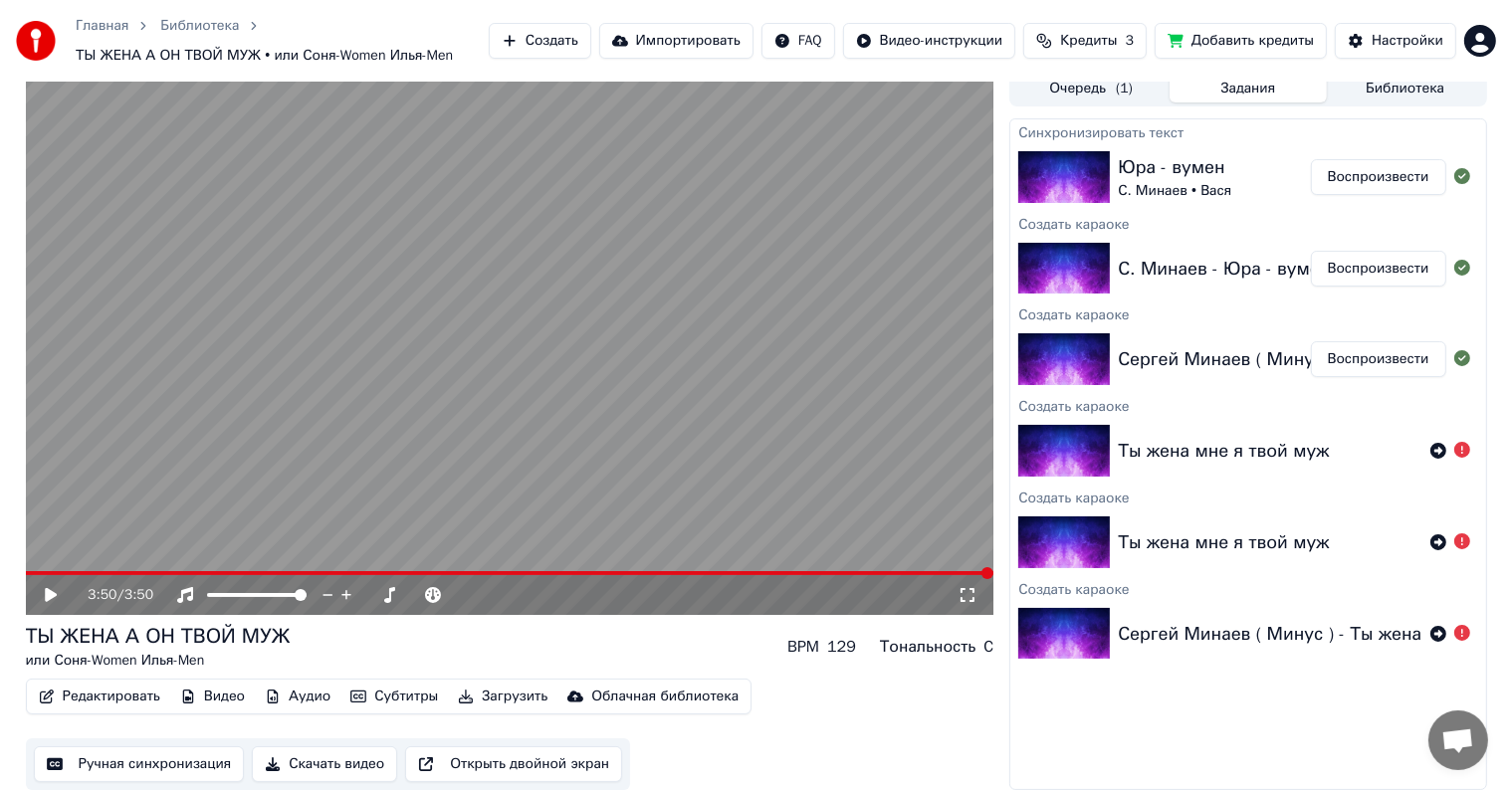 click 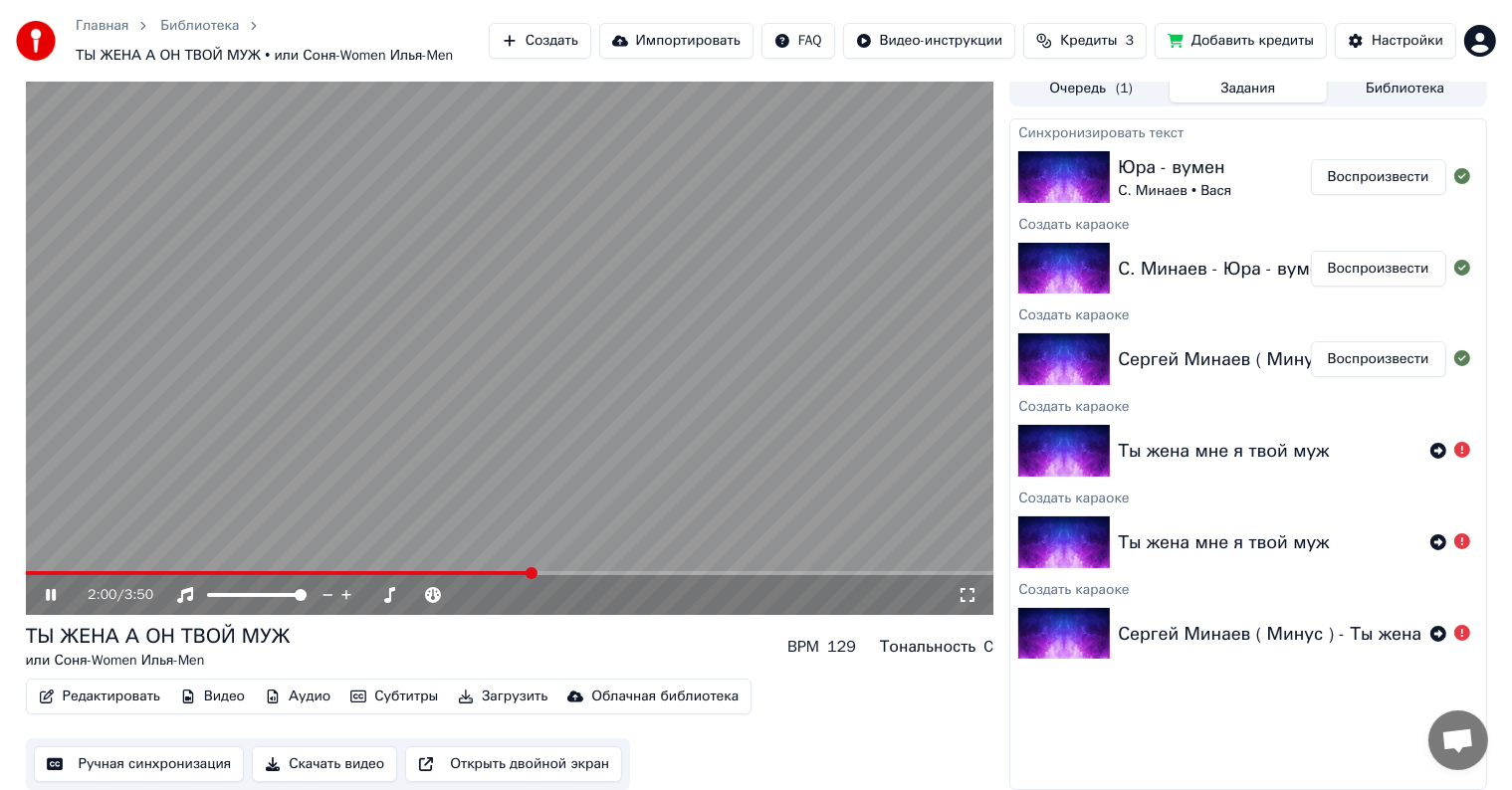 click 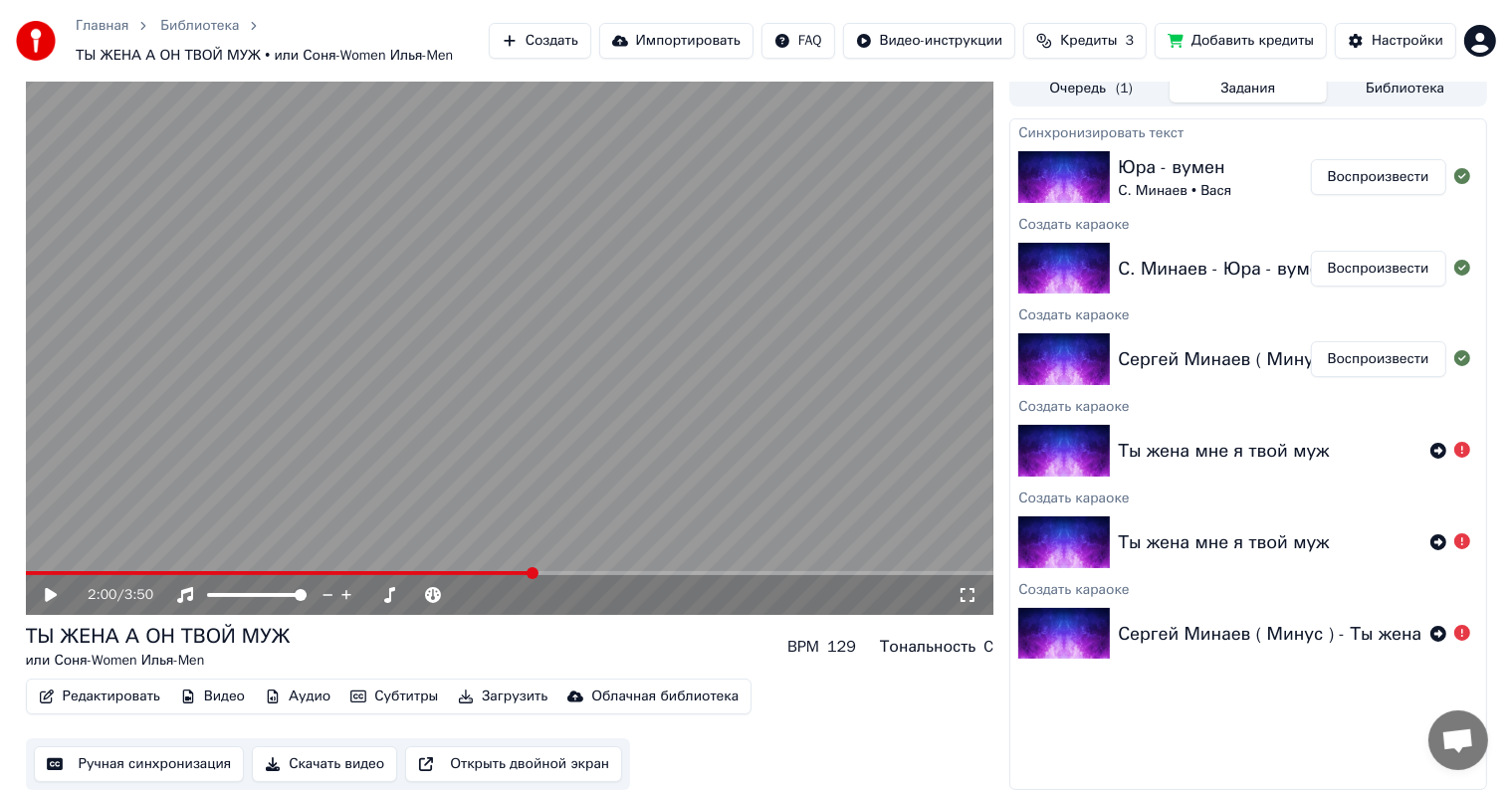 click on "Редактировать" at bounding box center [100, 696] 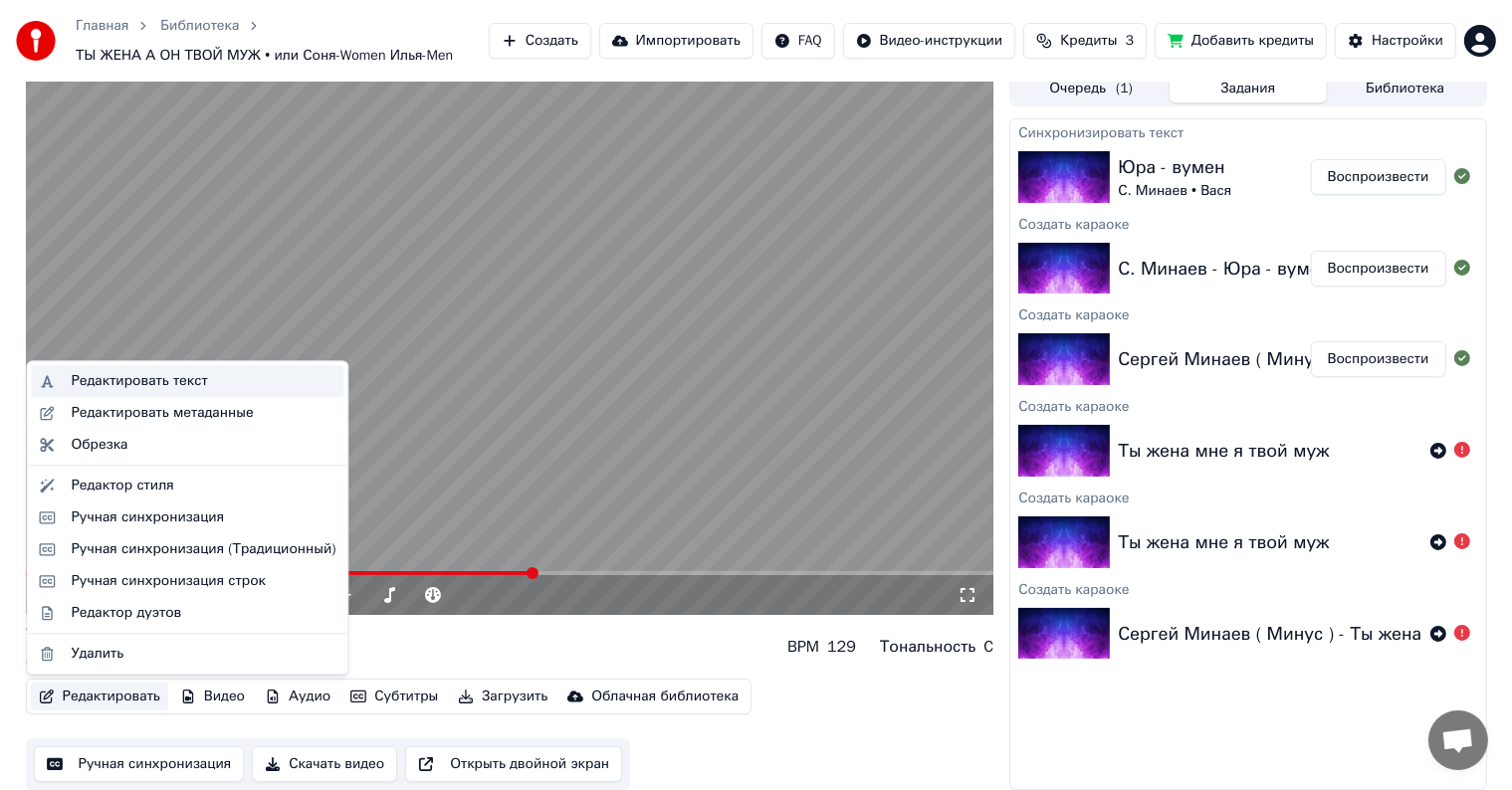 click on "Редактировать текст" at bounding box center [138, 381] 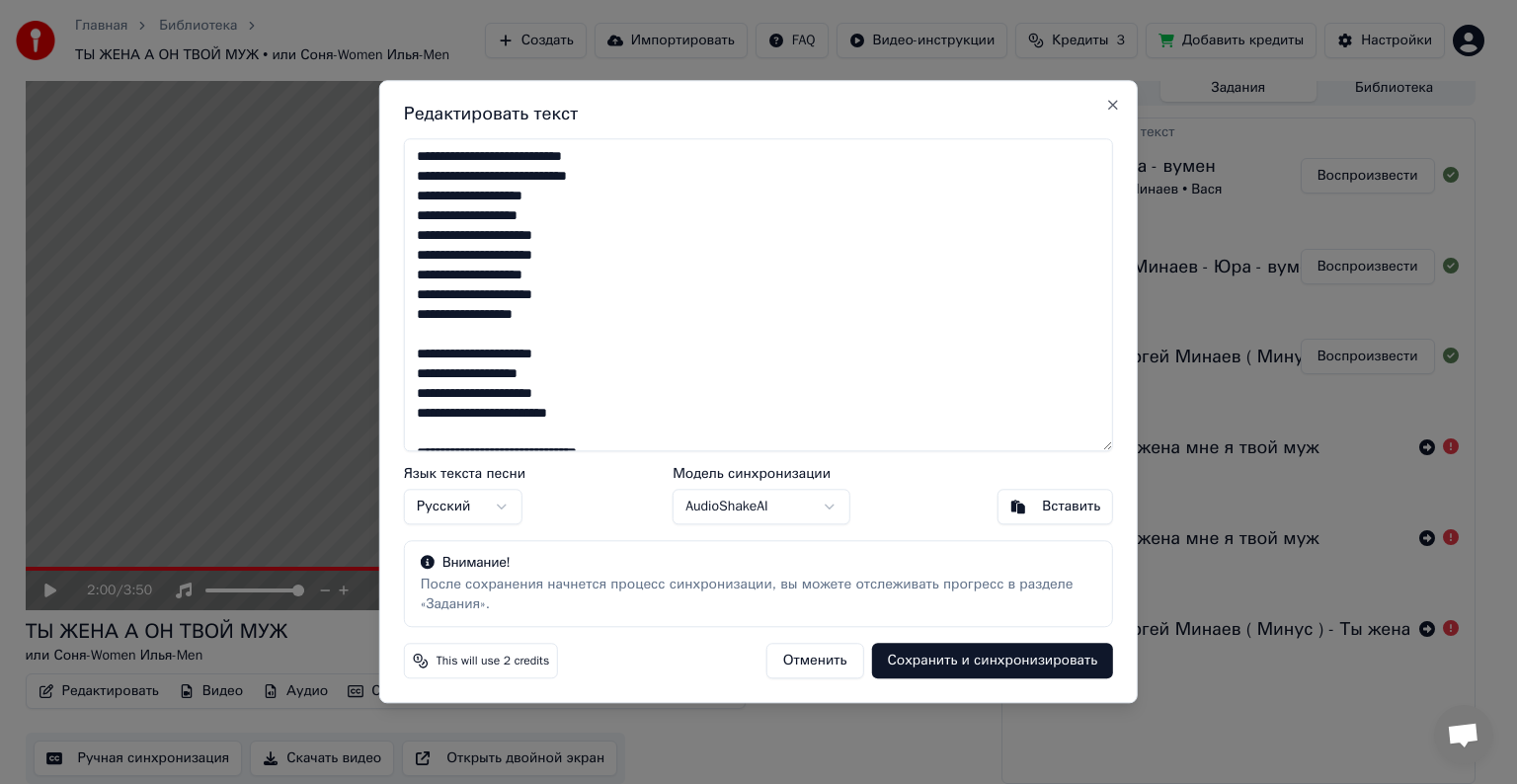 click on "**********" at bounding box center [758, 294] 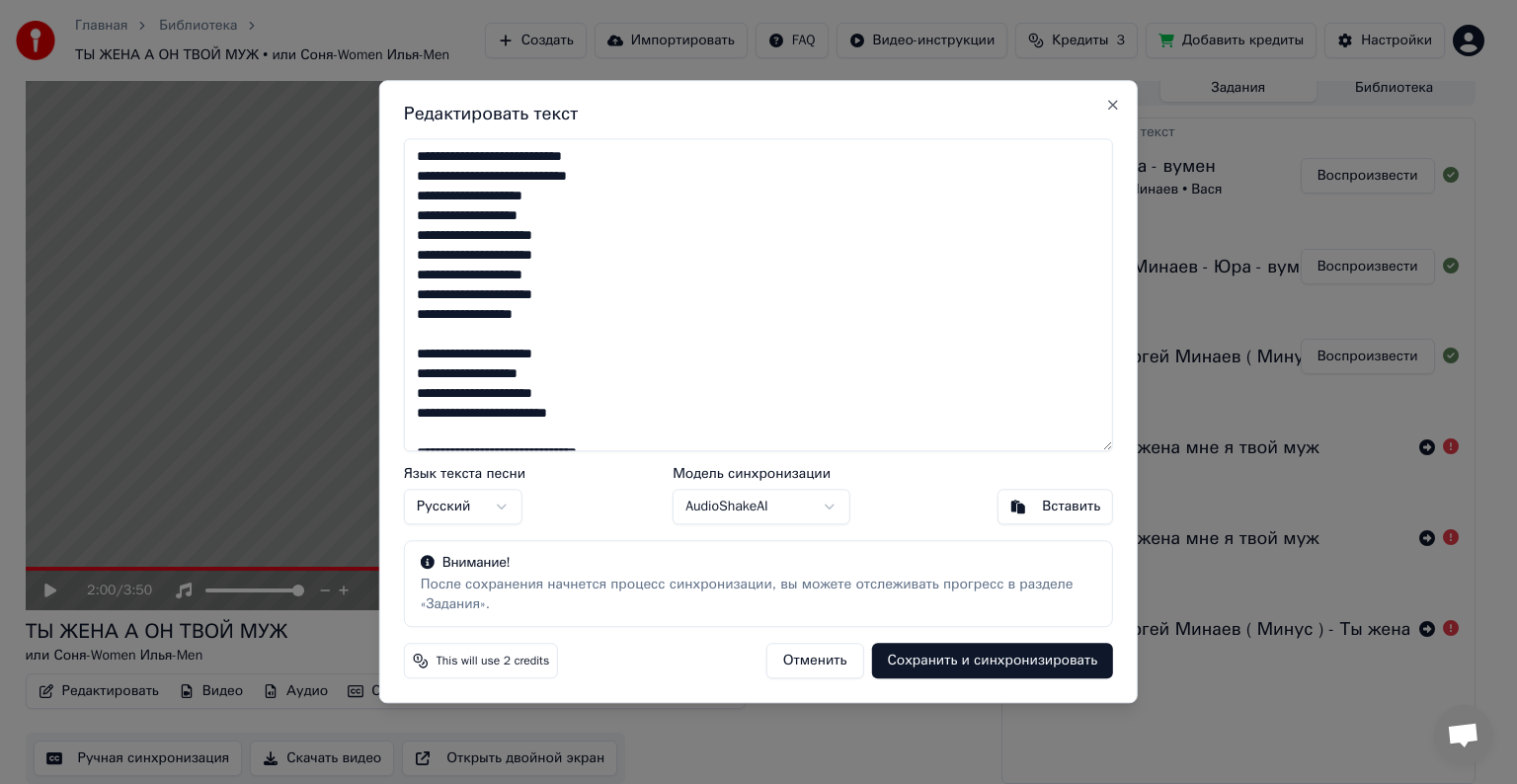 click on "**********" at bounding box center (758, 294) 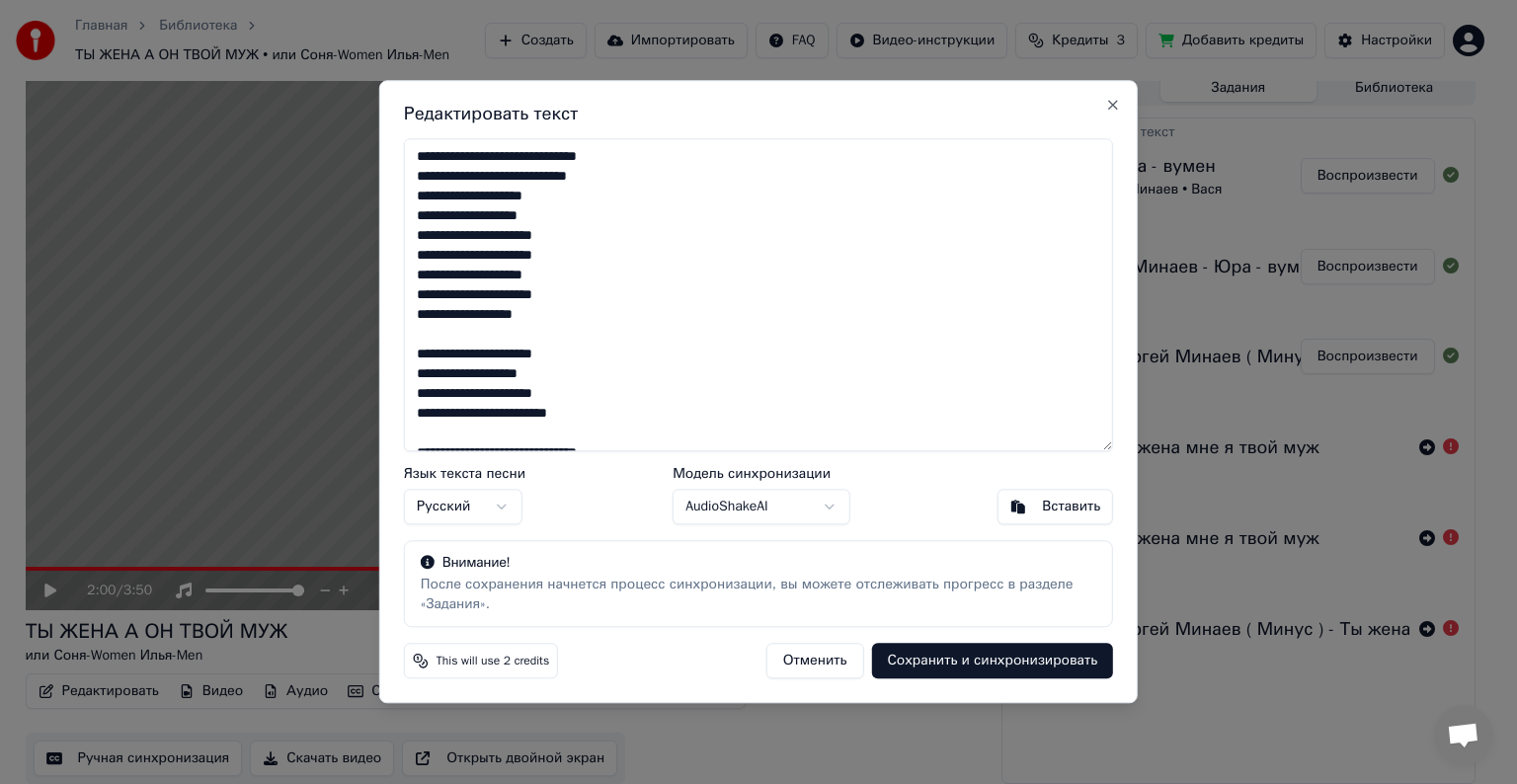 click on "**********" at bounding box center (758, 294) 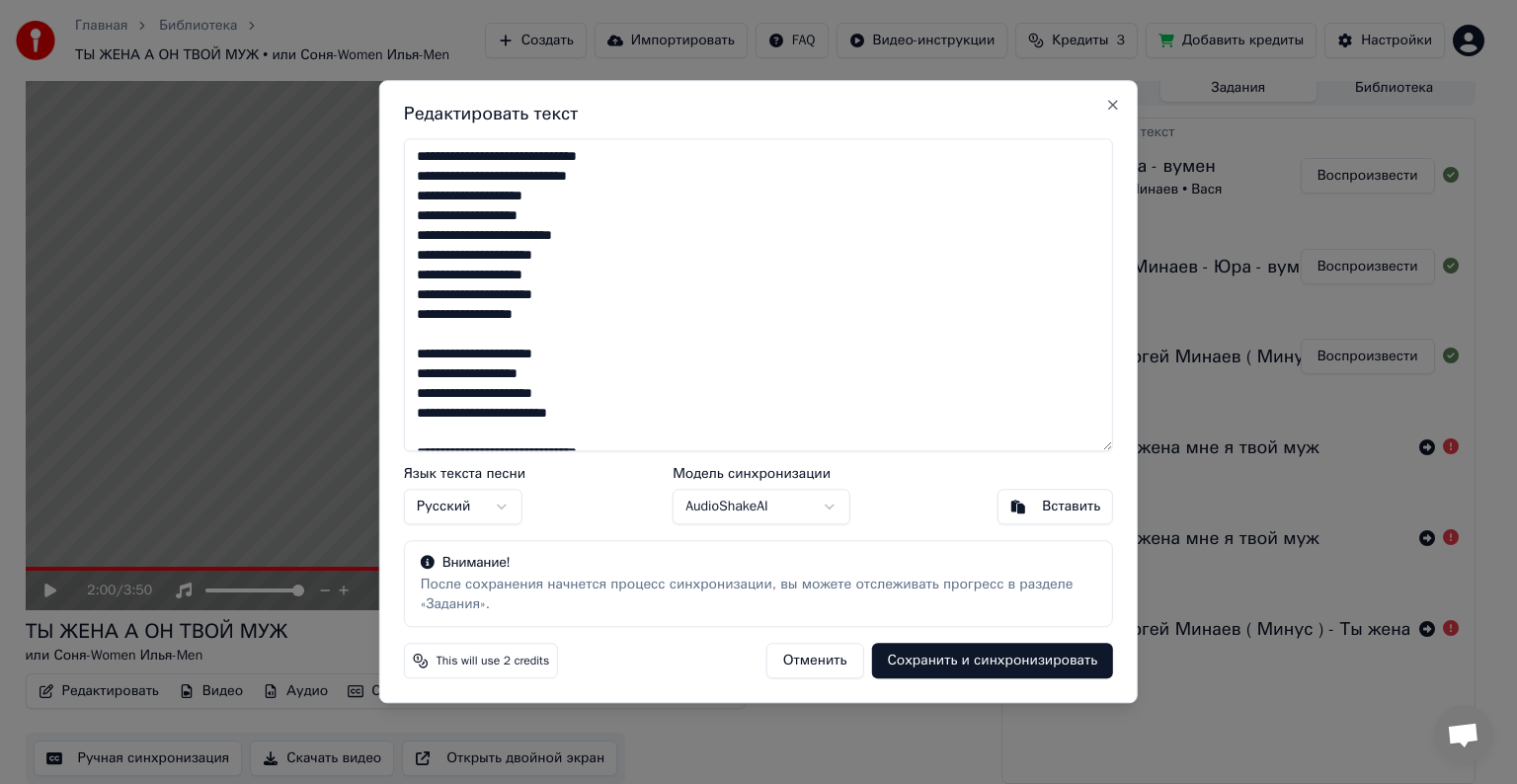 click on "**********" at bounding box center [758, 294] 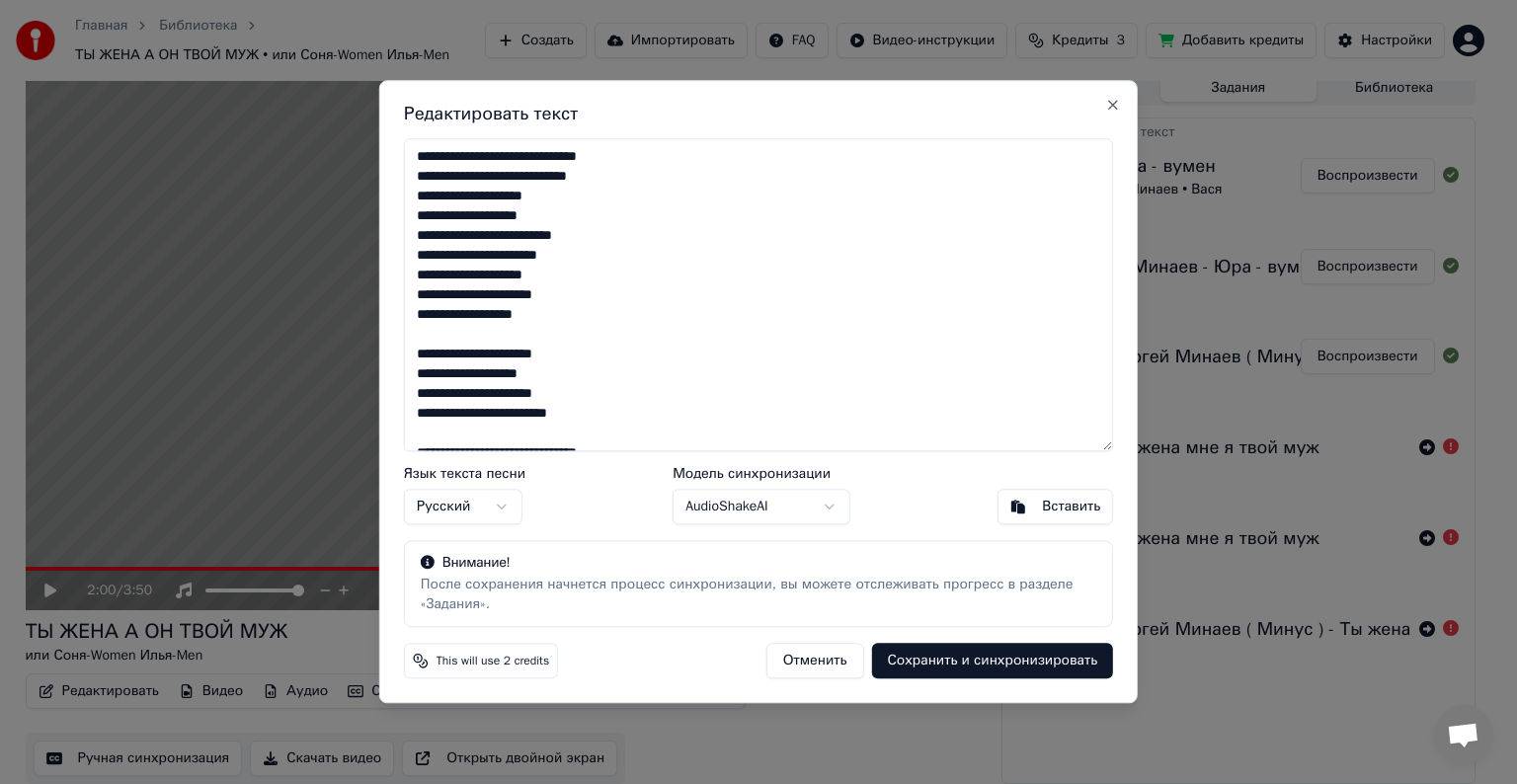click on "**********" at bounding box center [758, 294] 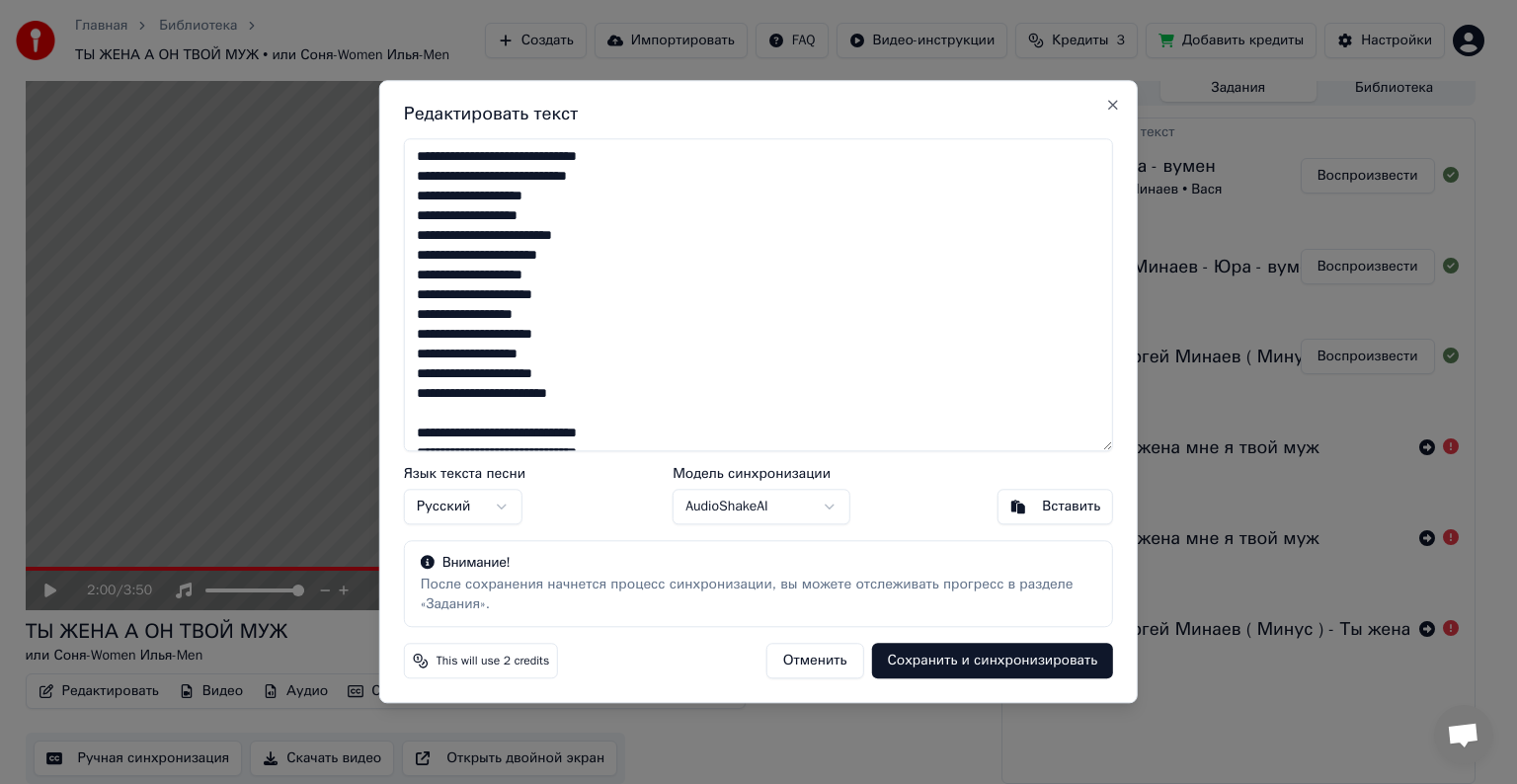 click on "**********" at bounding box center [758, 294] 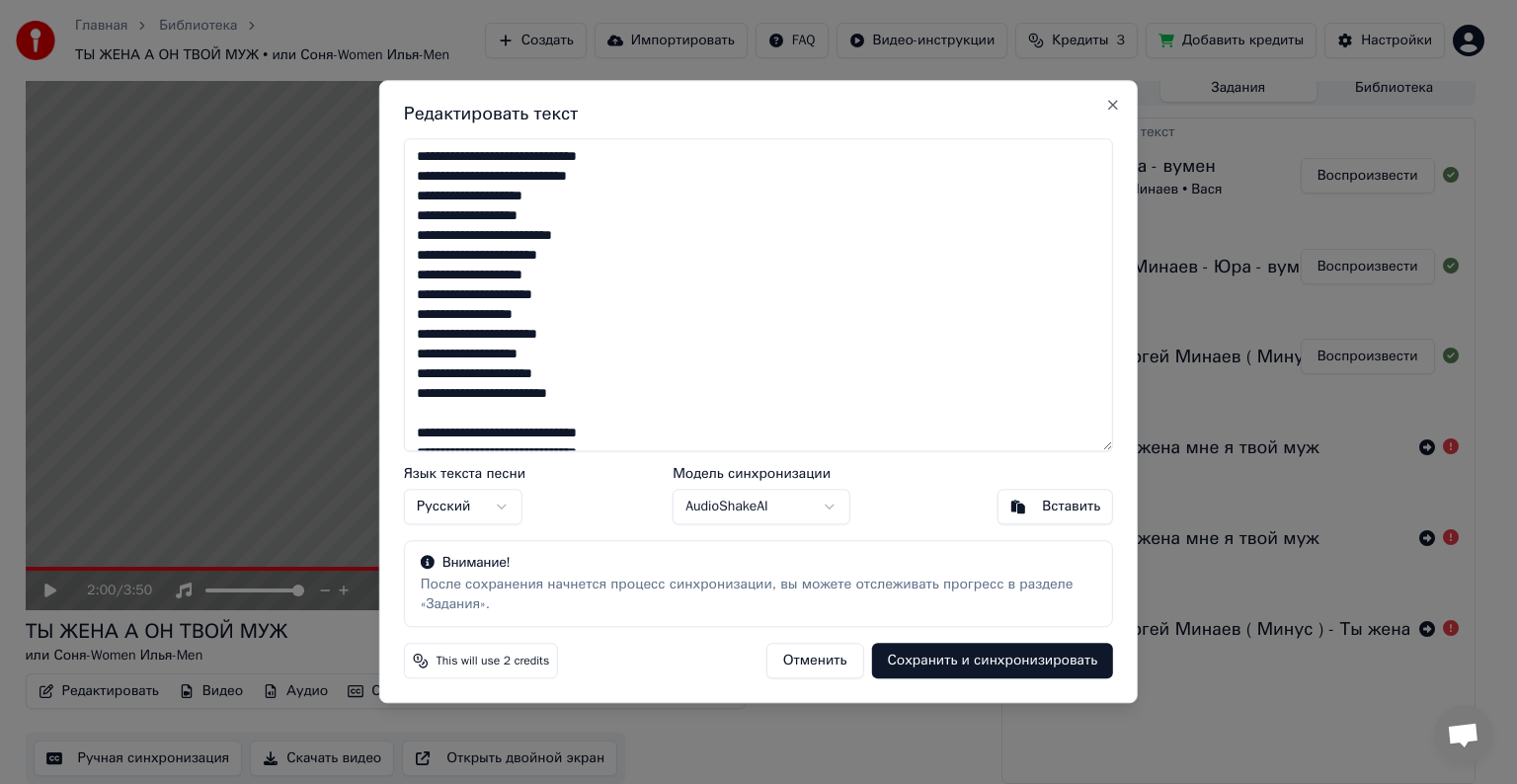 click on "**********" at bounding box center (758, 294) 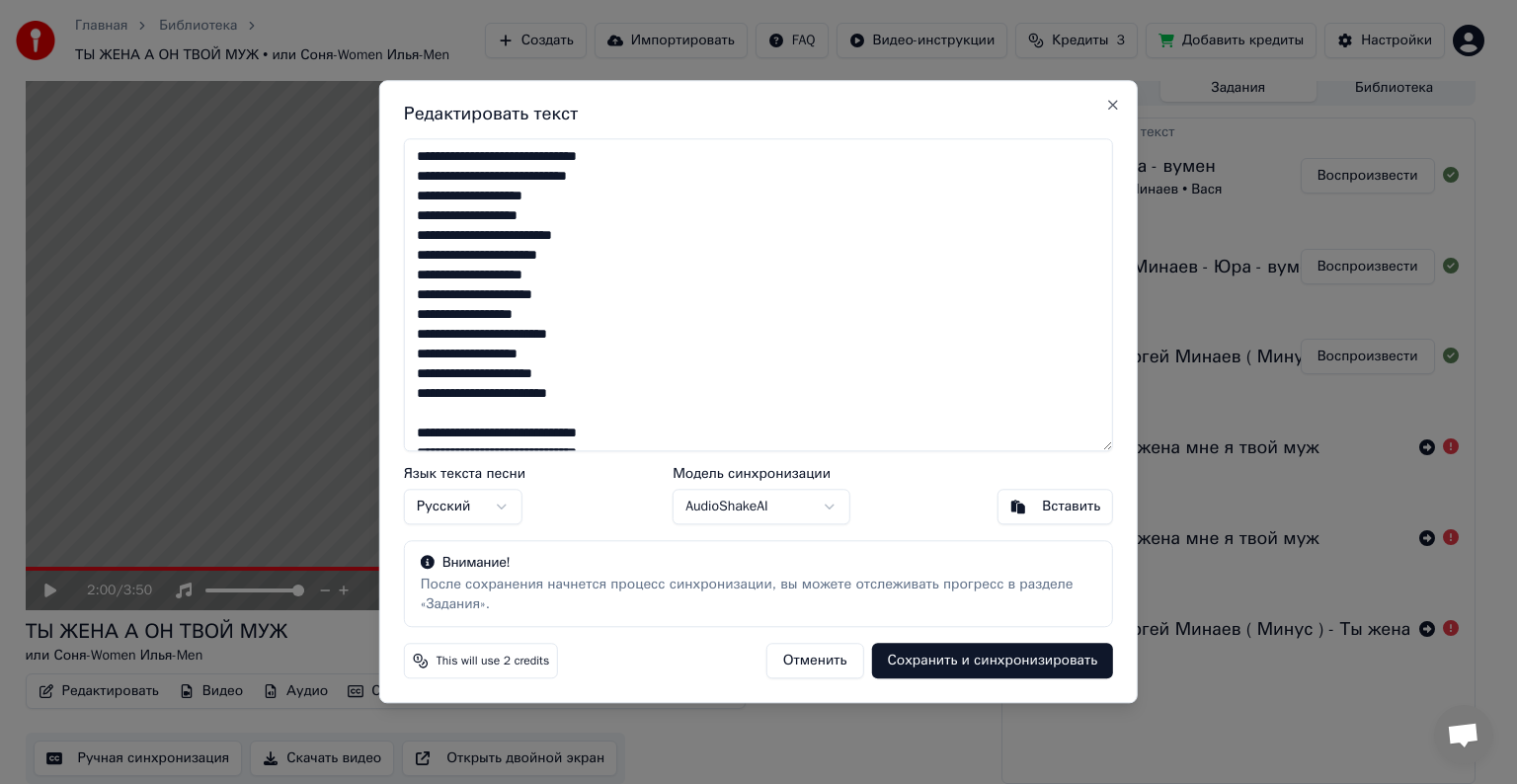 click on "**********" at bounding box center [758, 294] 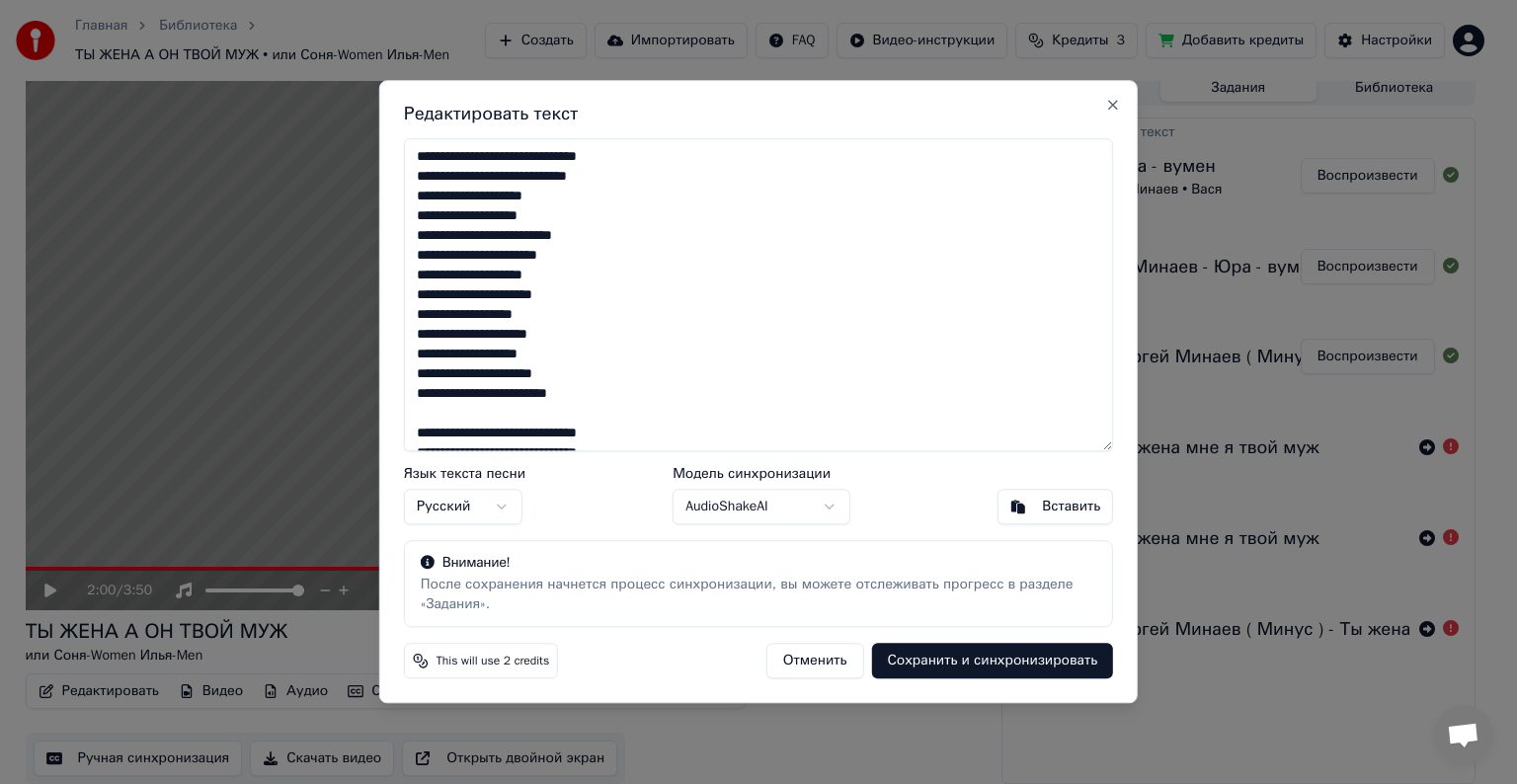 click on "**********" at bounding box center [758, 294] 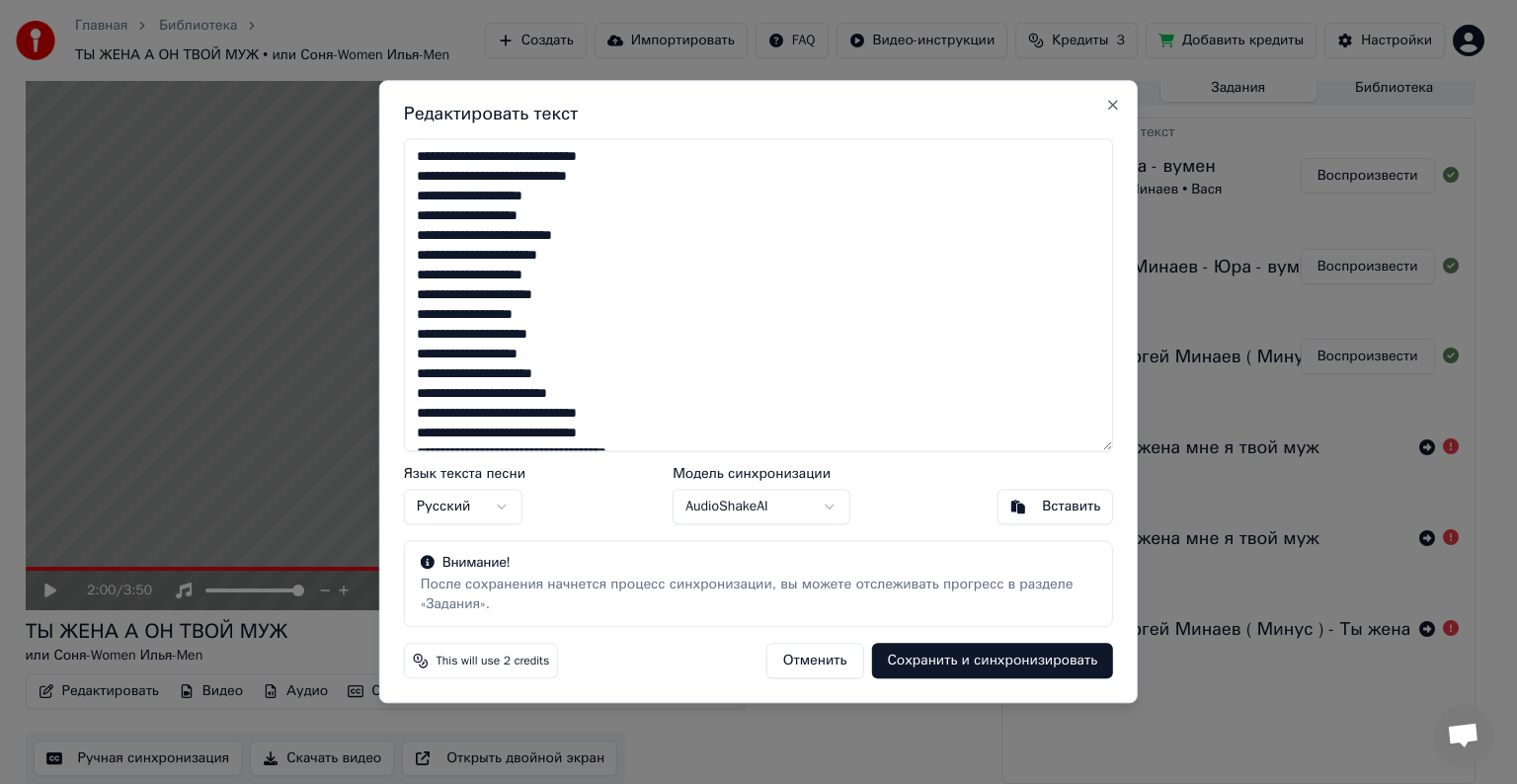 click on "**********" at bounding box center (758, 294) 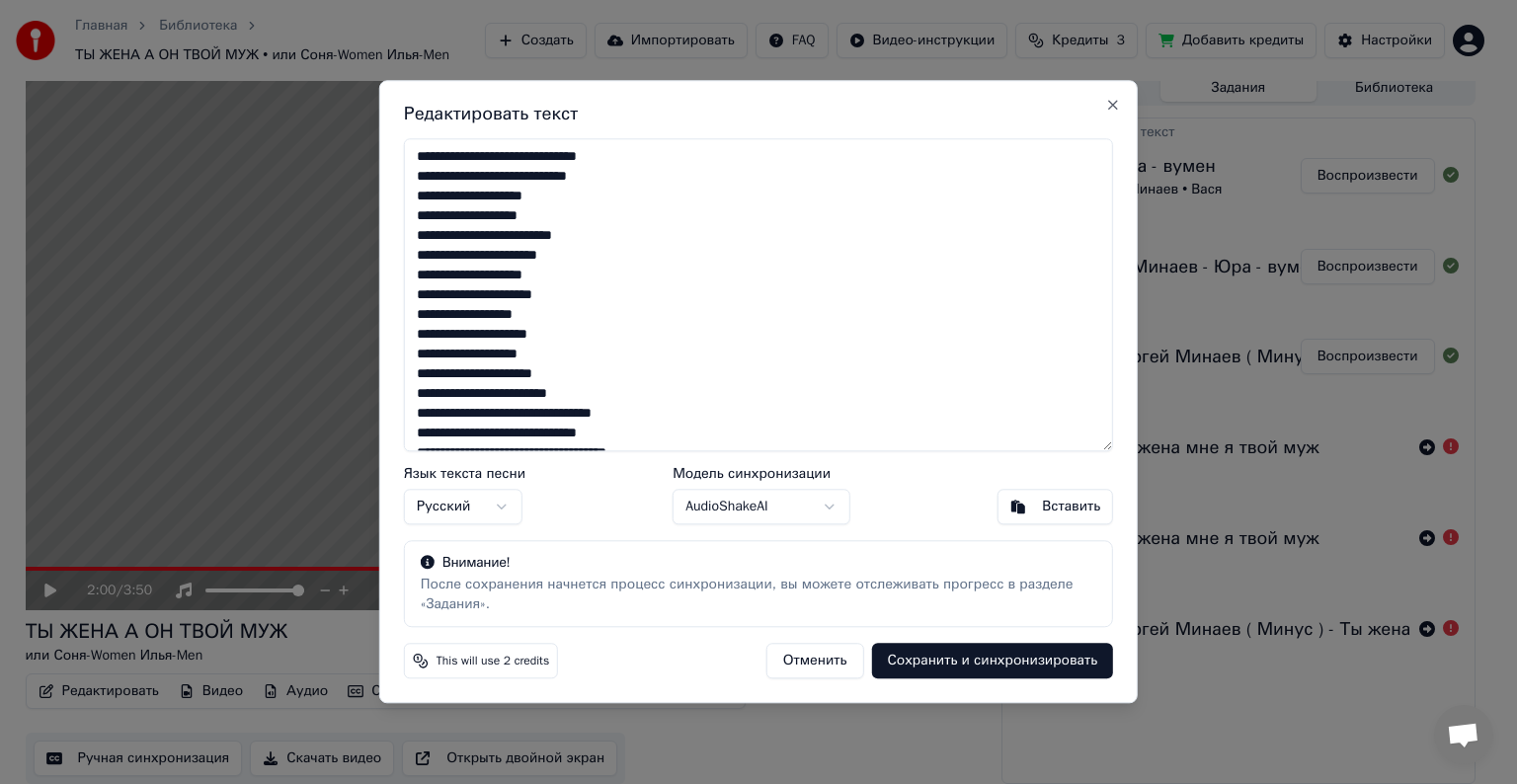 click on "**********" at bounding box center [758, 294] 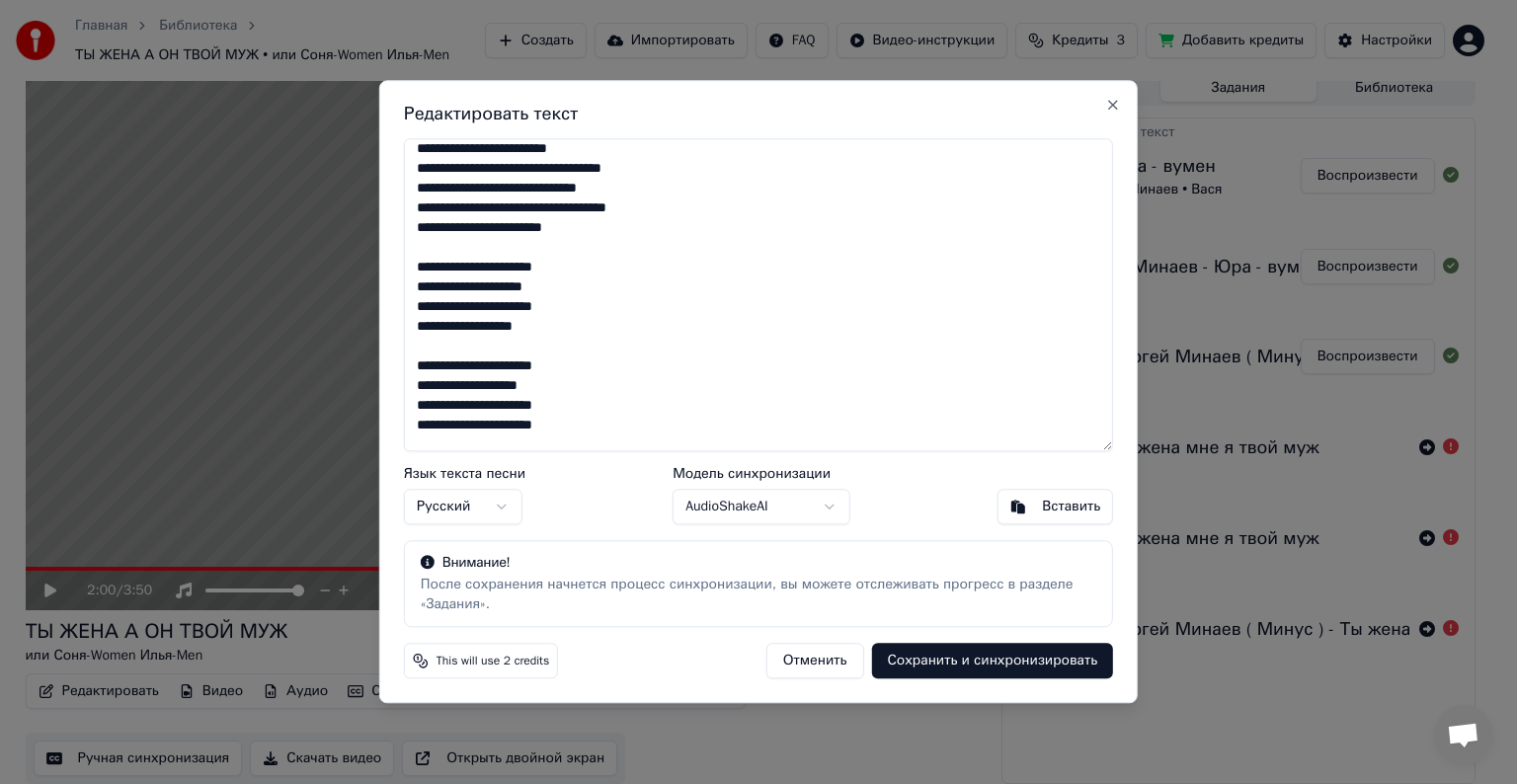 scroll, scrollTop: 197, scrollLeft: 0, axis: vertical 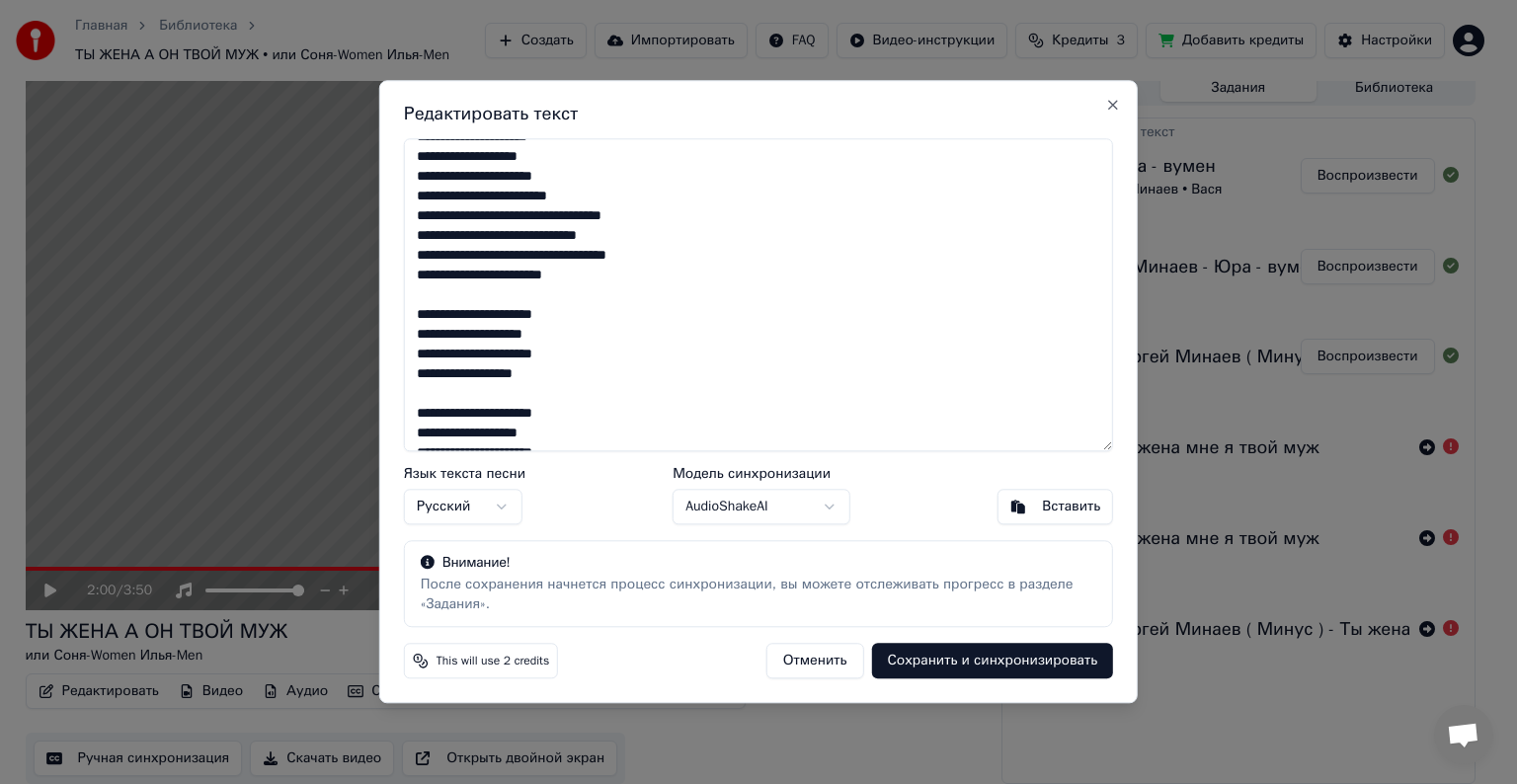 click on "**********" at bounding box center [758, 294] 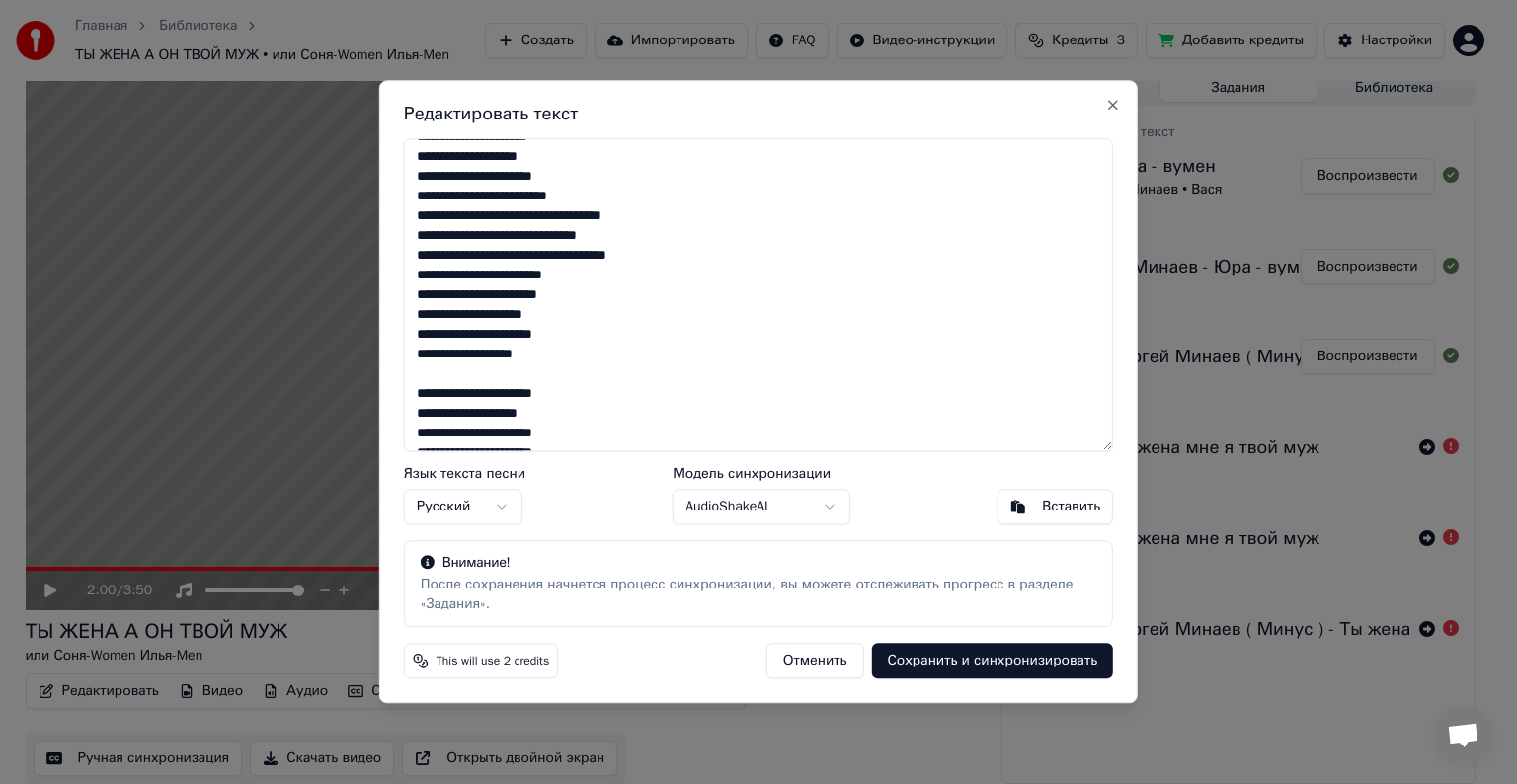 drag, startPoint x: 478, startPoint y: 297, endPoint x: 495, endPoint y: 313, distance: 23.345235 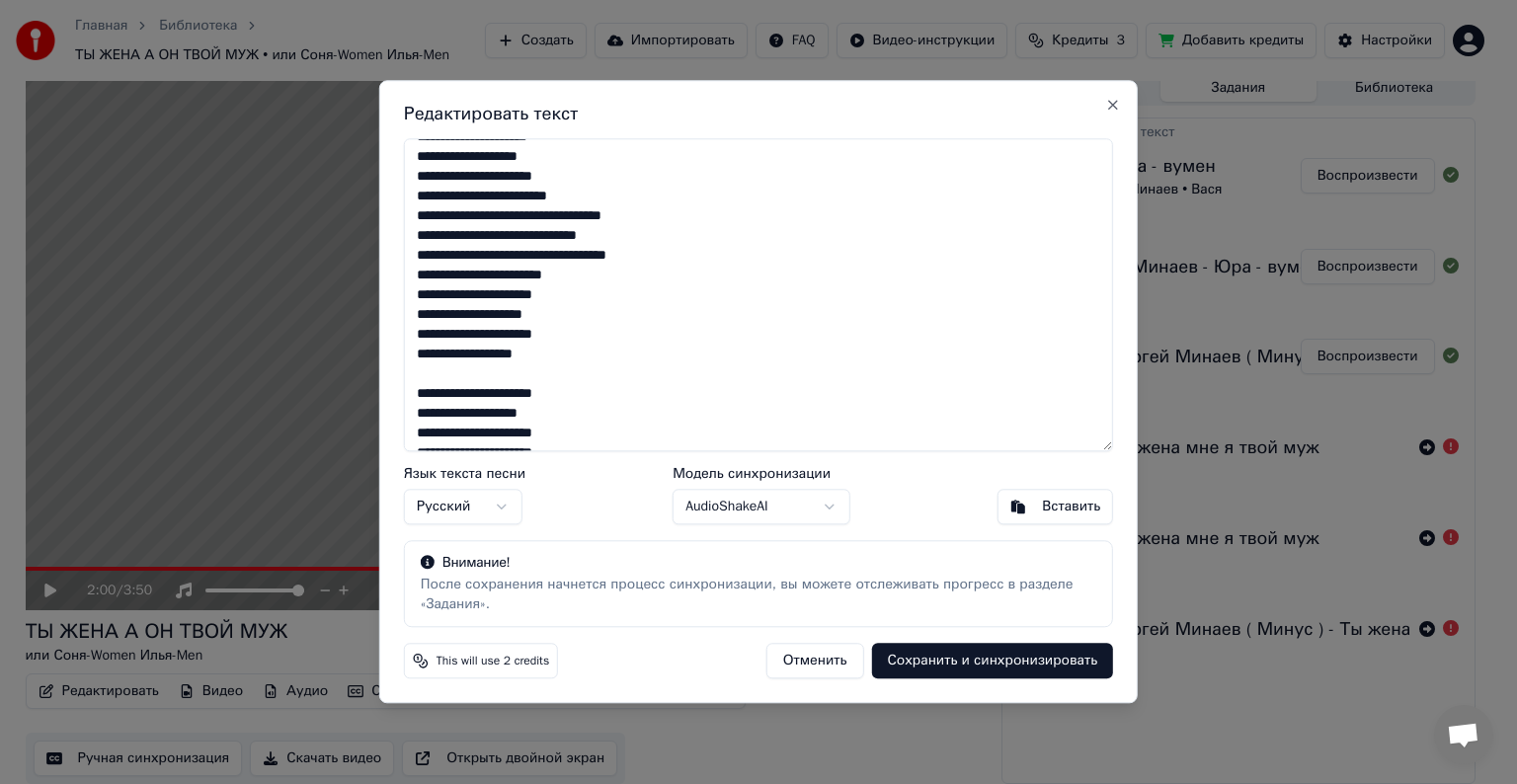 click on "**********" at bounding box center (758, 294) 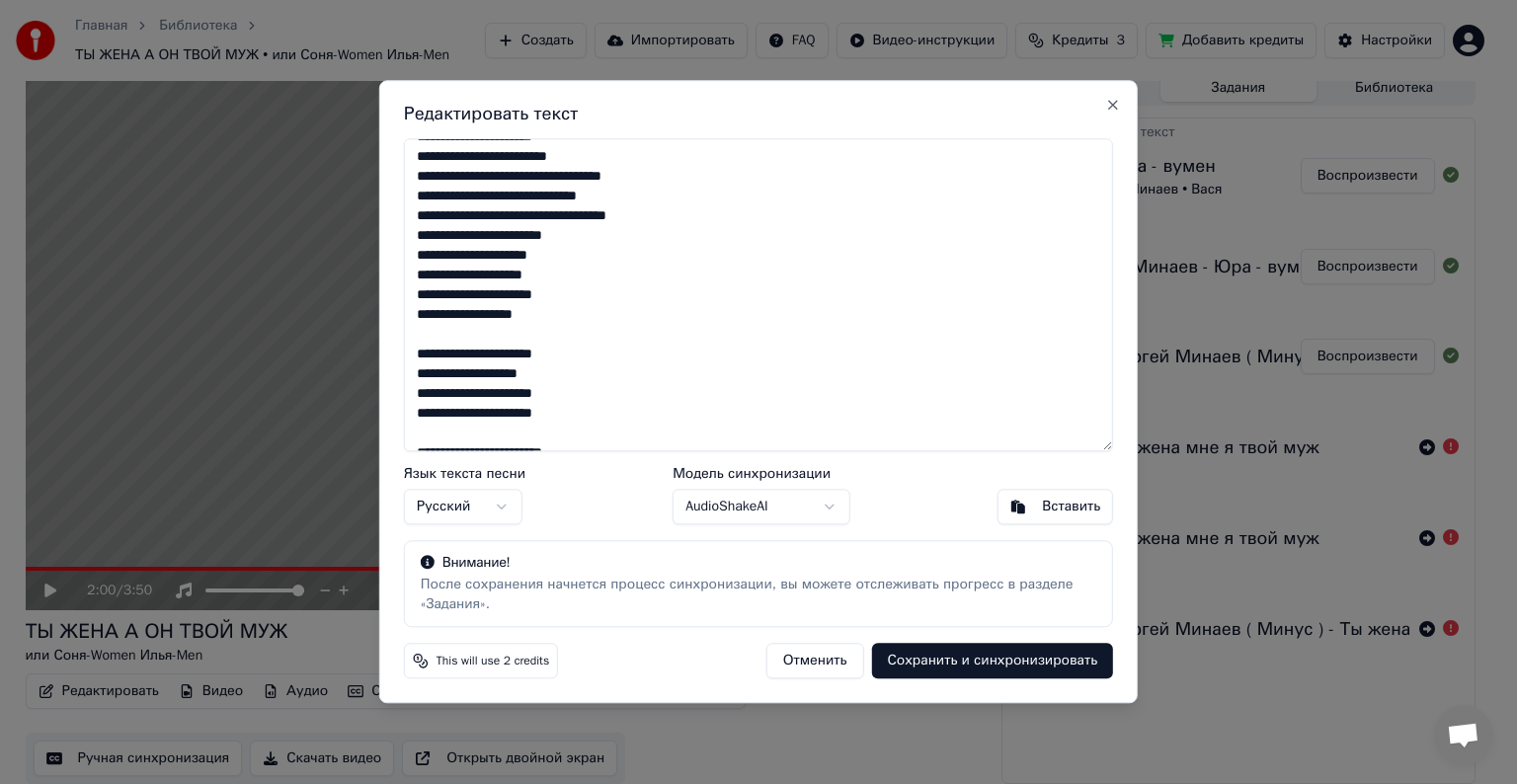 scroll, scrollTop: 336, scrollLeft: 0, axis: vertical 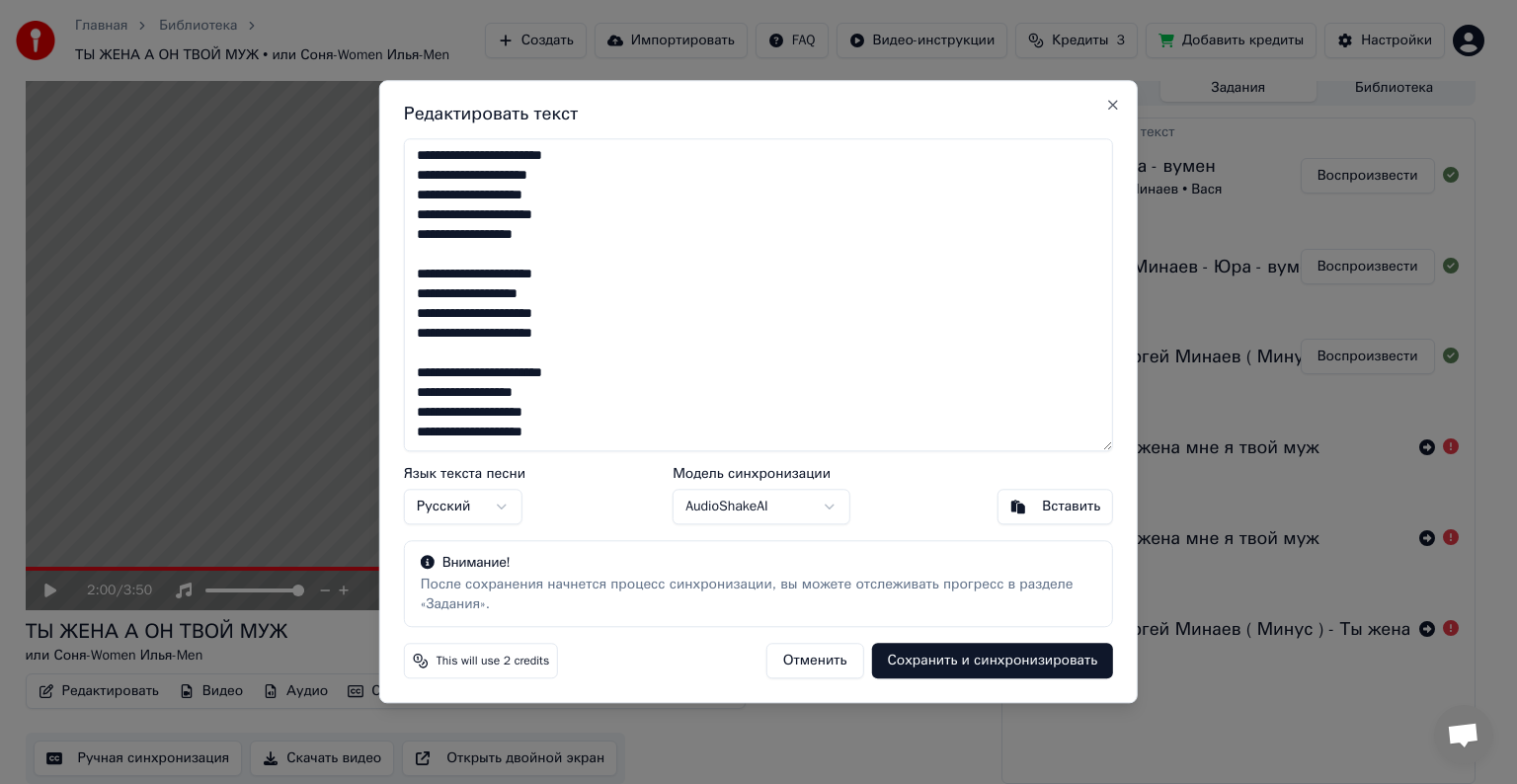 click on "**********" at bounding box center [758, 294] 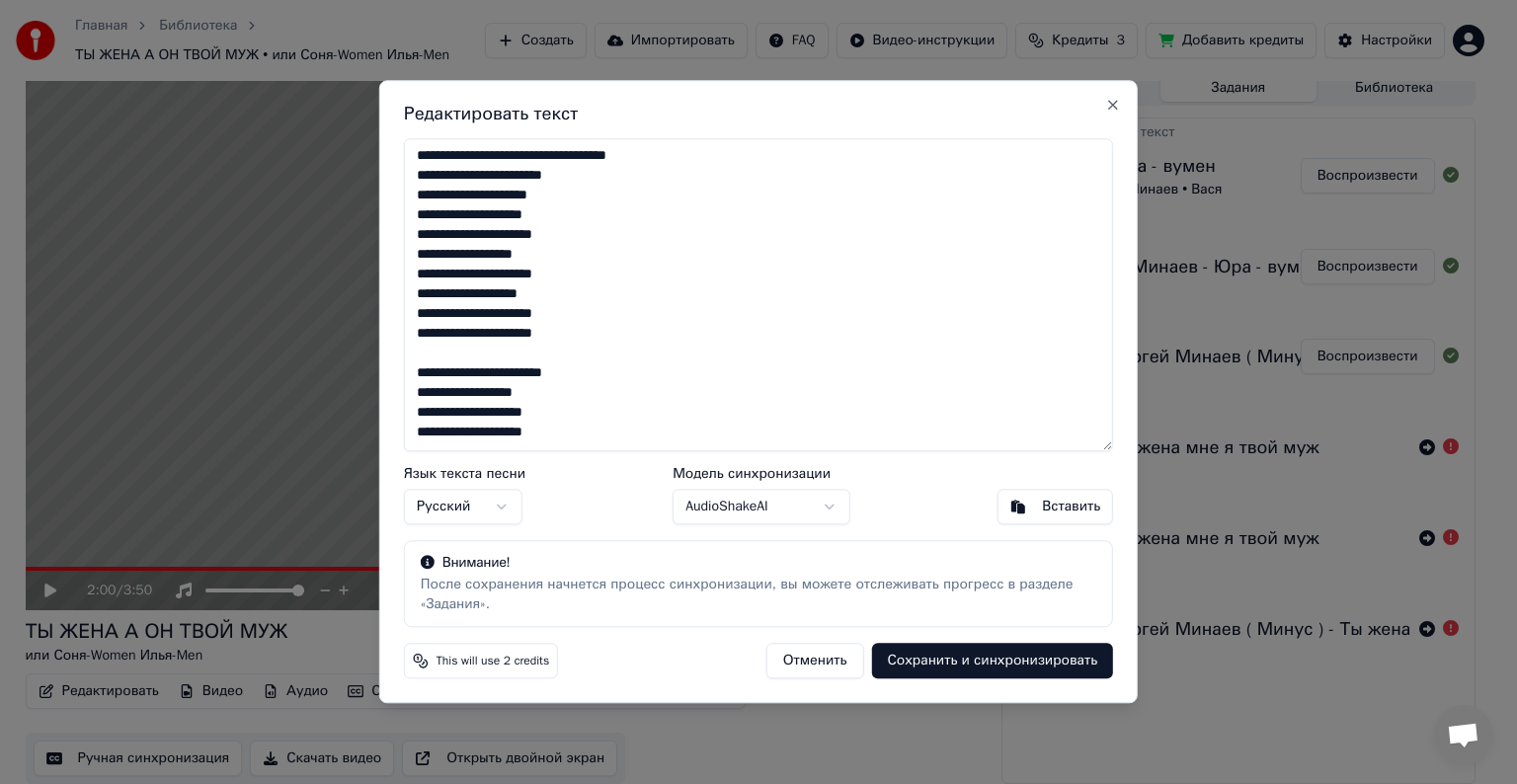 scroll, scrollTop: 316, scrollLeft: 0, axis: vertical 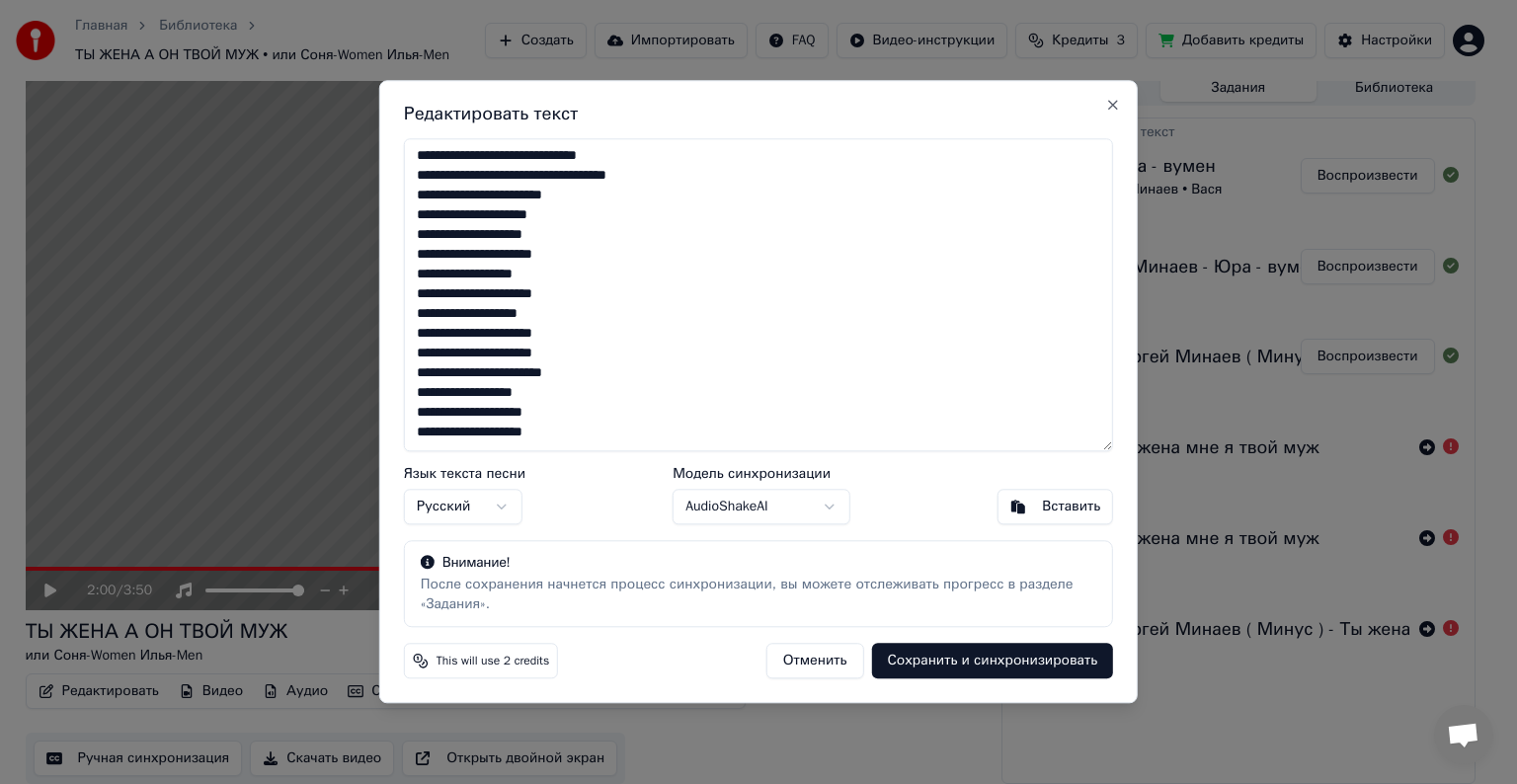 click on "Сохранить и синхронизировать" at bounding box center (992, 662) 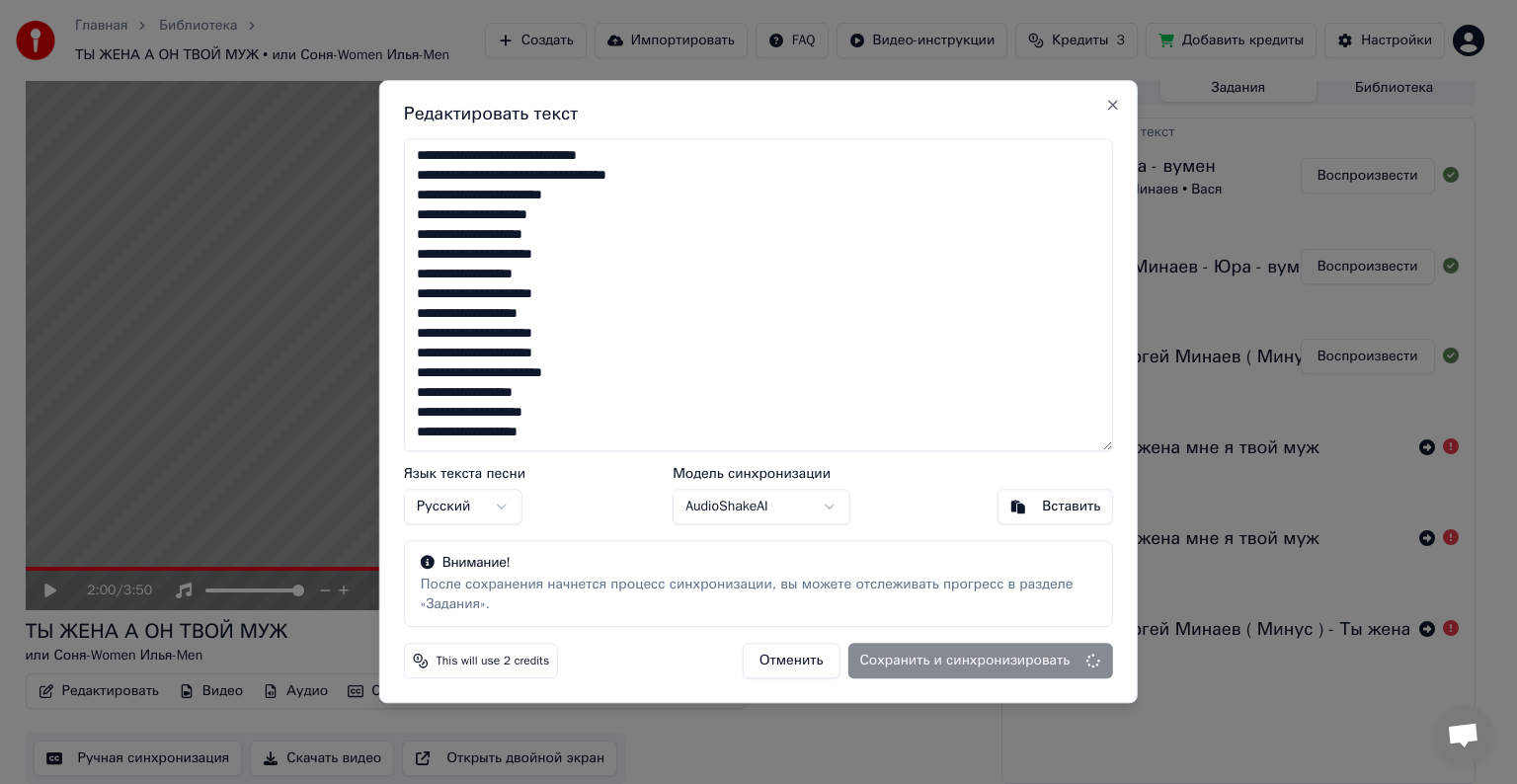 type on "**********" 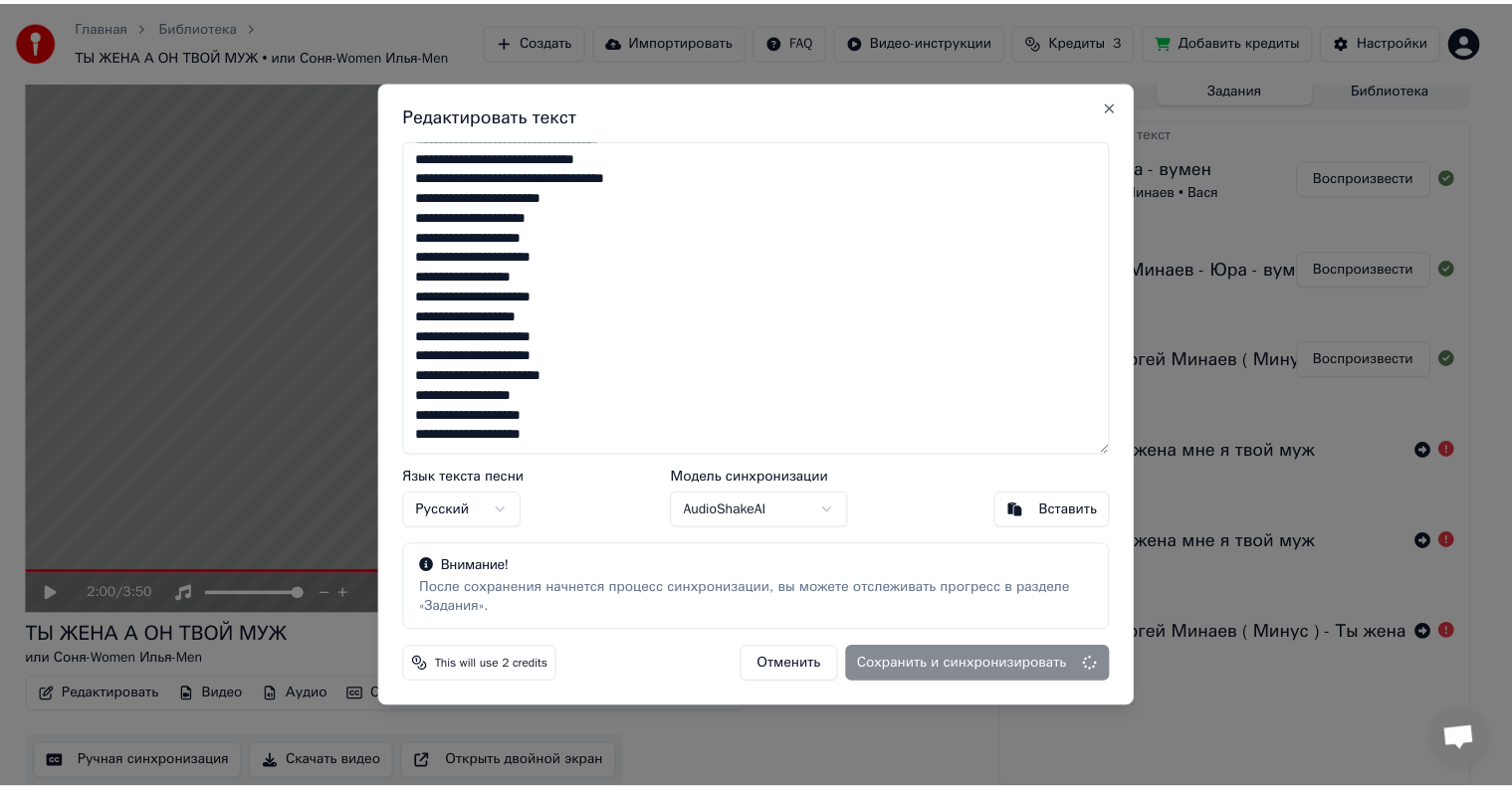 scroll, scrollTop: 298, scrollLeft: 0, axis: vertical 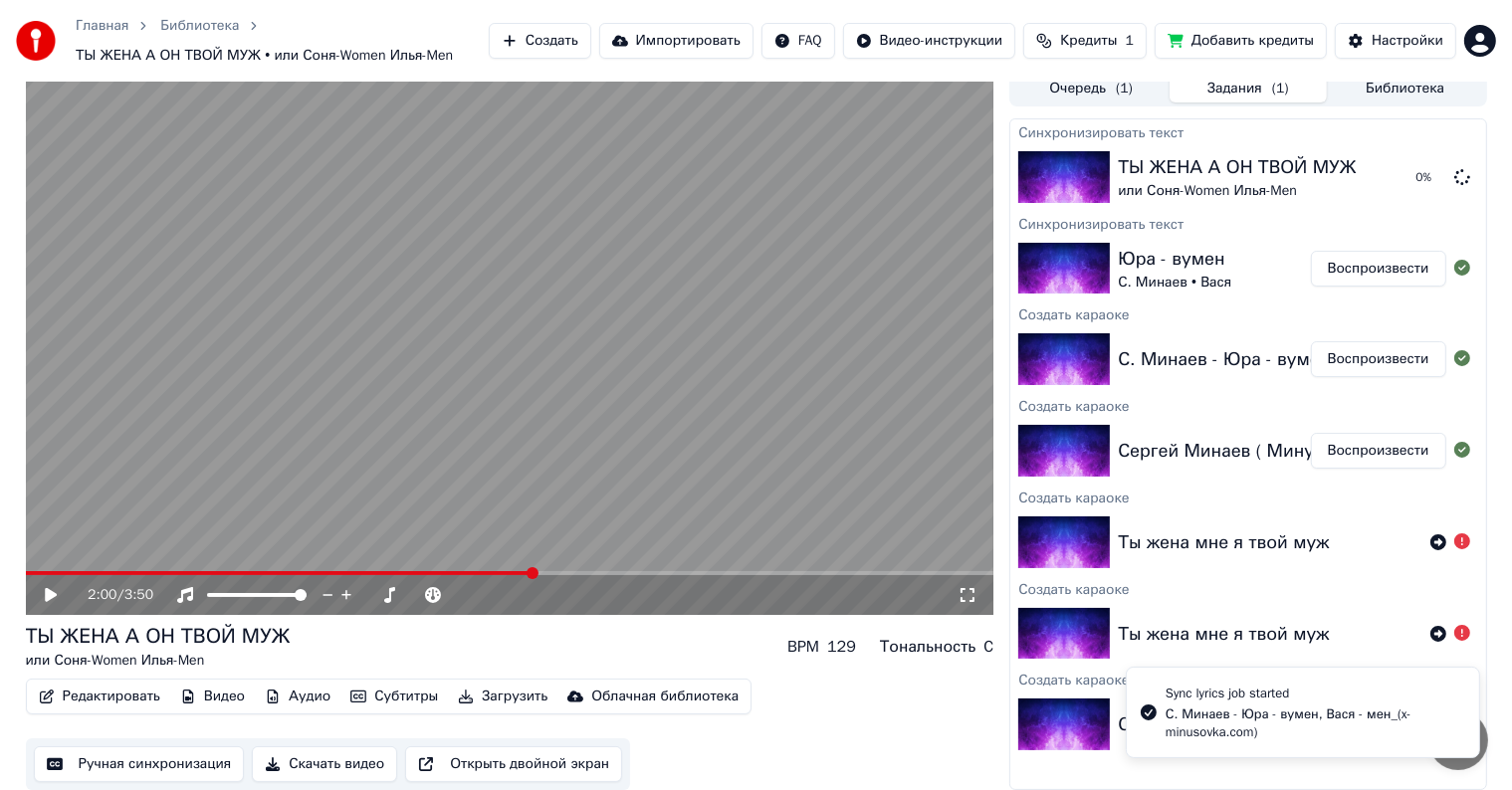 click at bounding box center [280, 573] 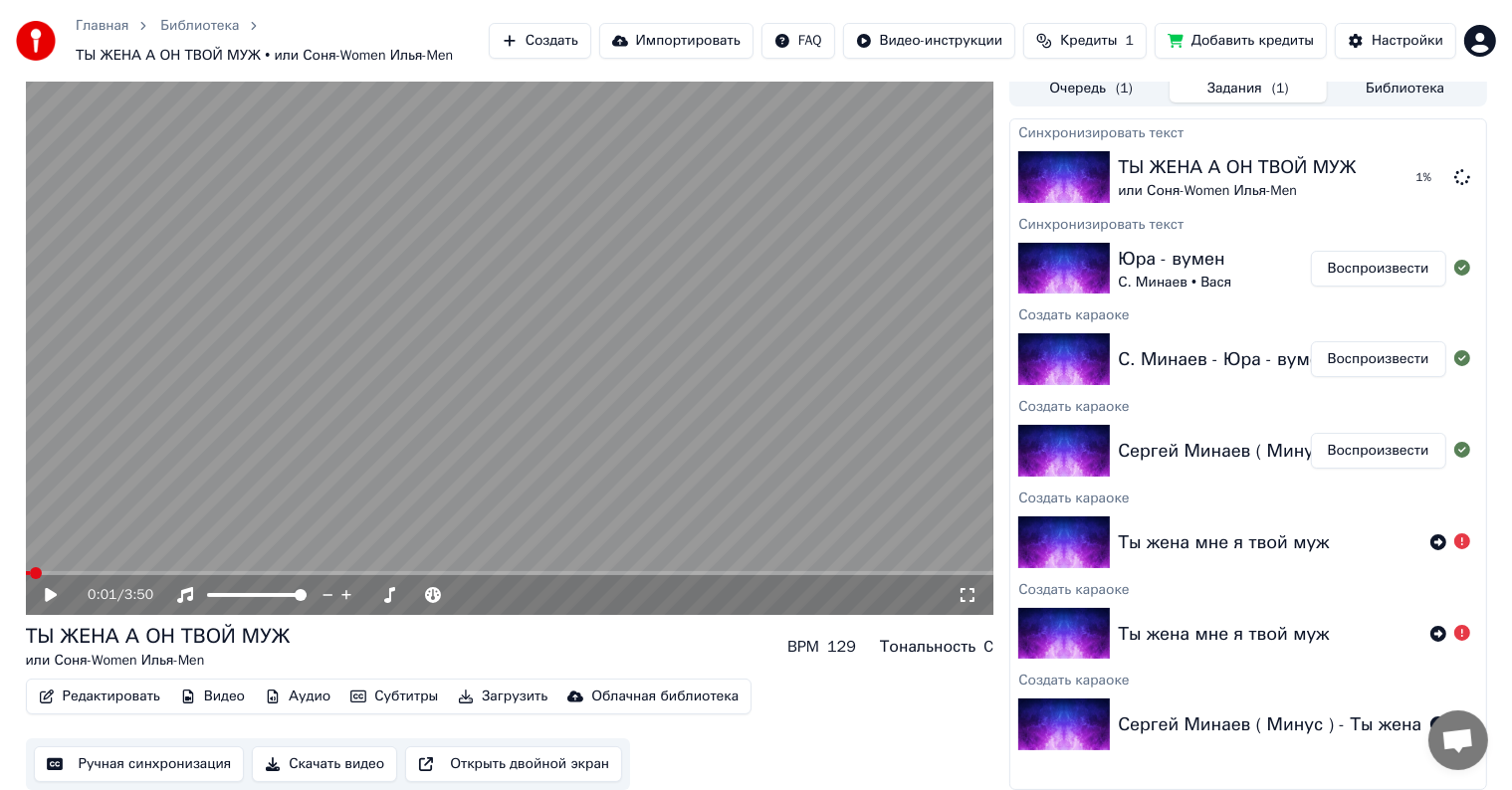 click 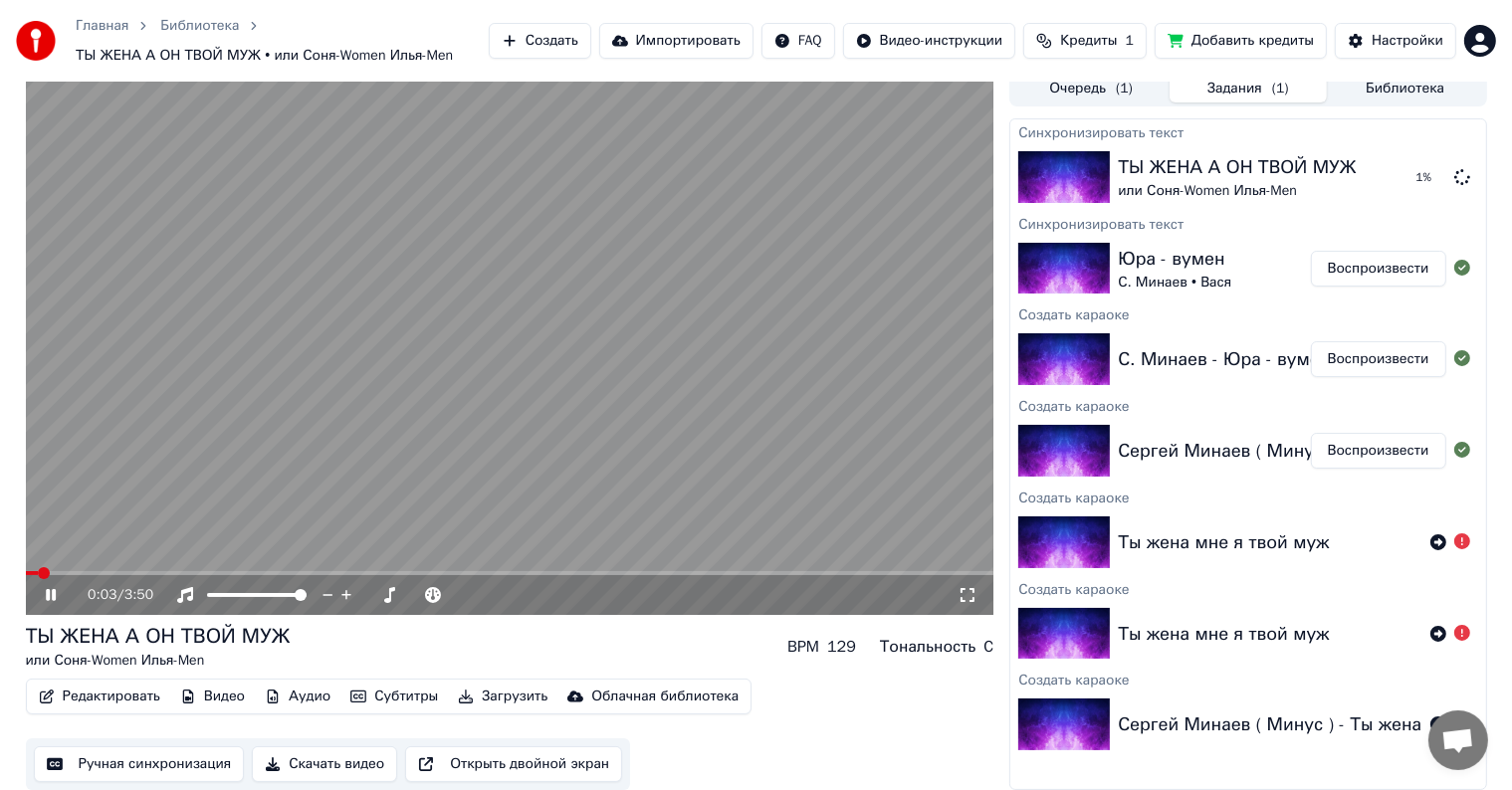 click 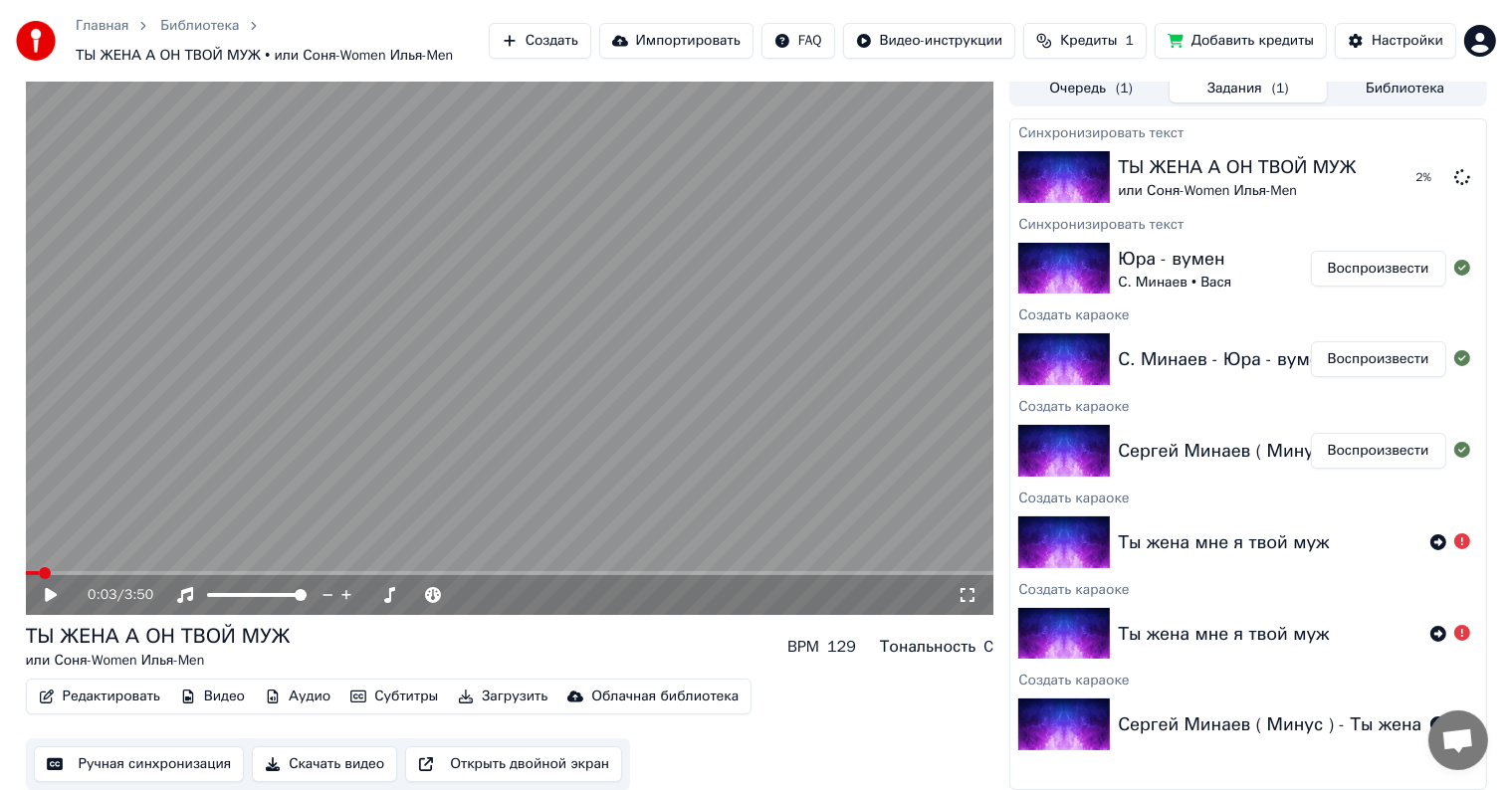 click 